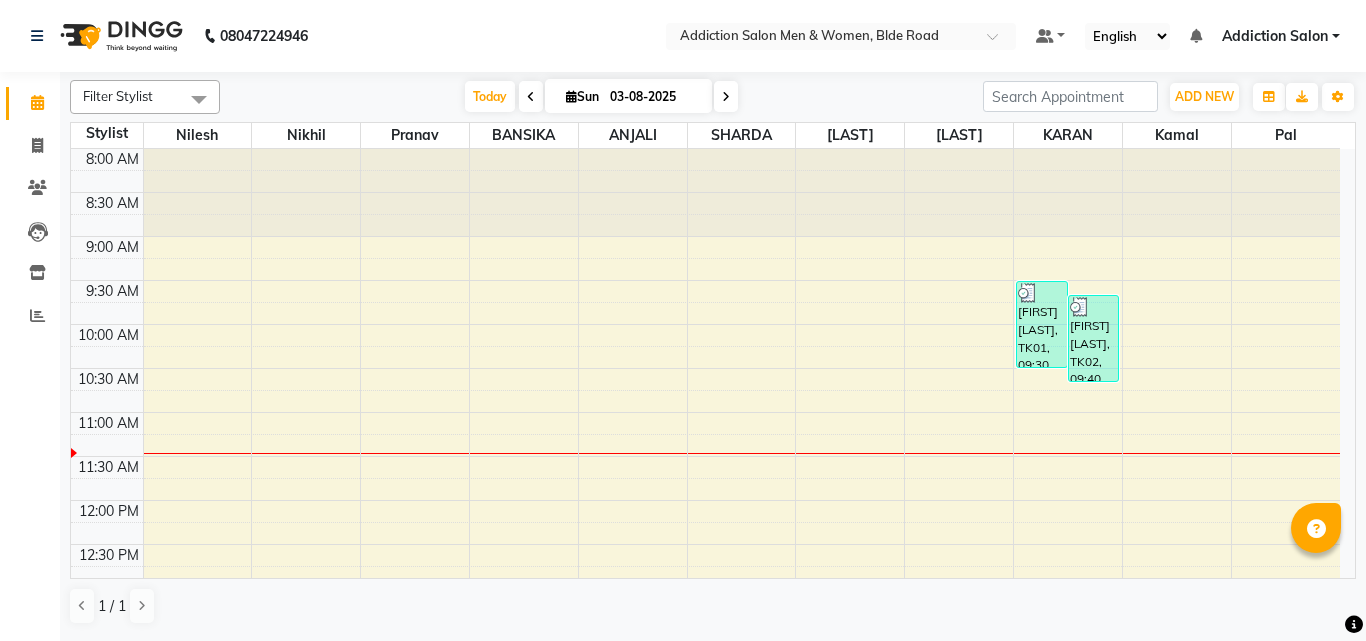 scroll, scrollTop: 0, scrollLeft: 0, axis: both 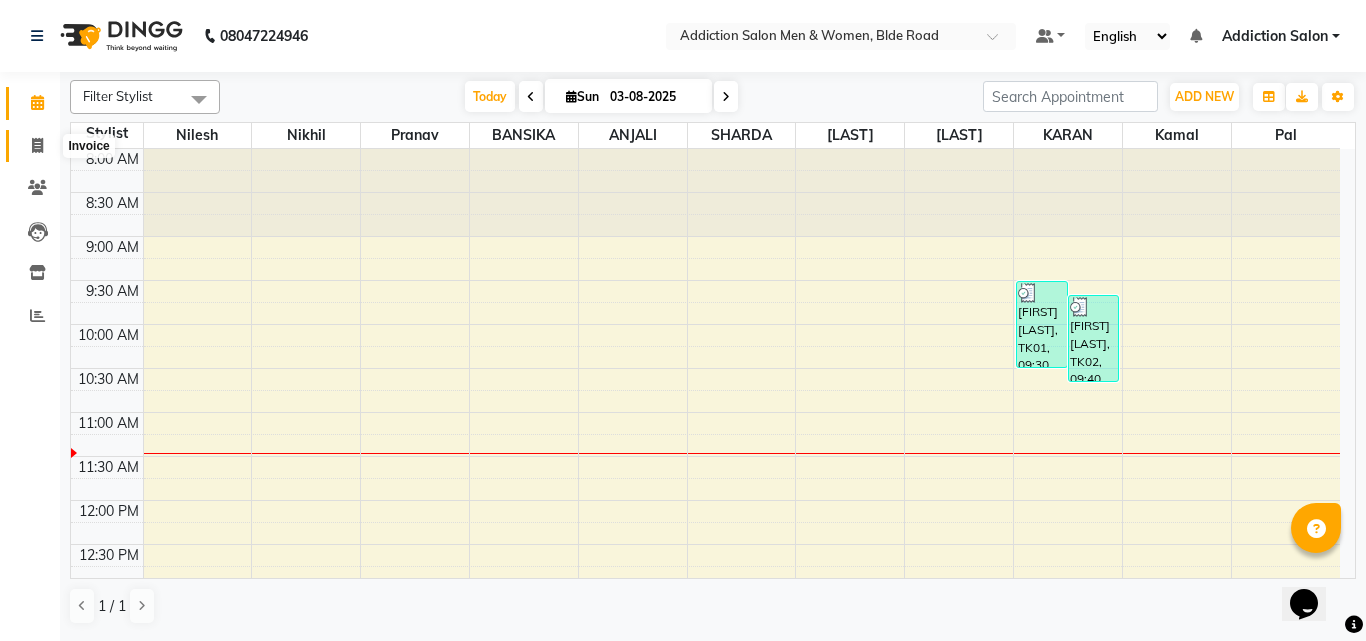 click 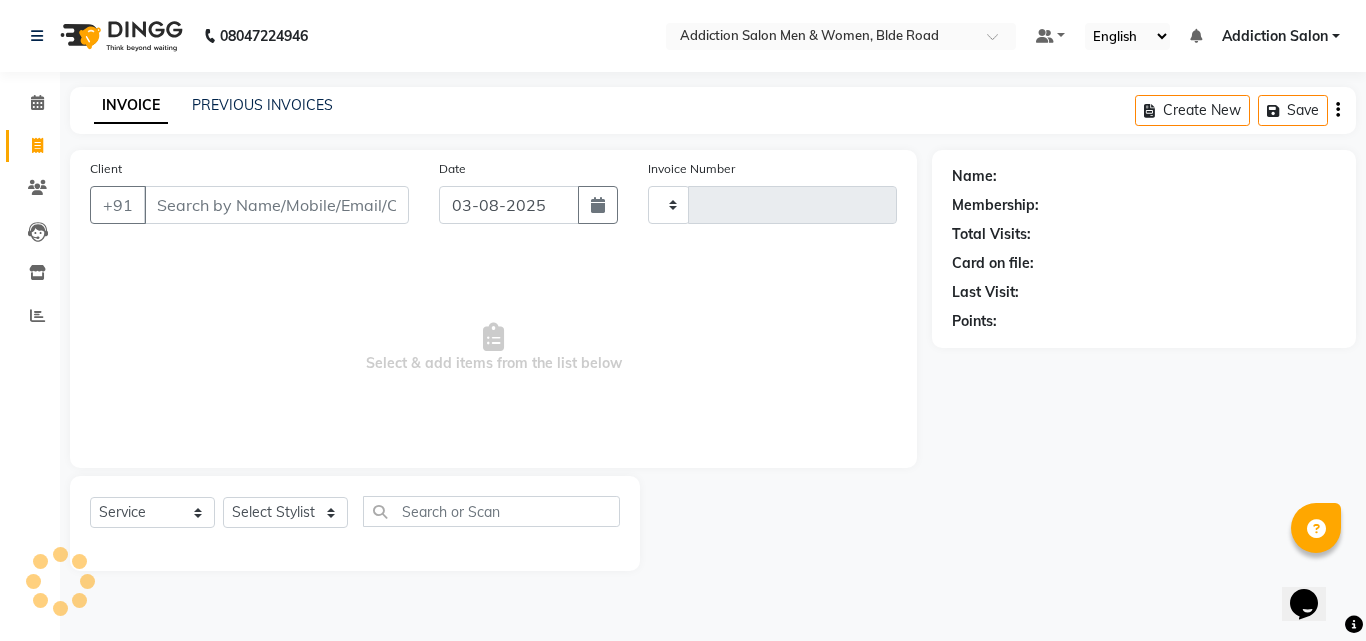 type on "3118" 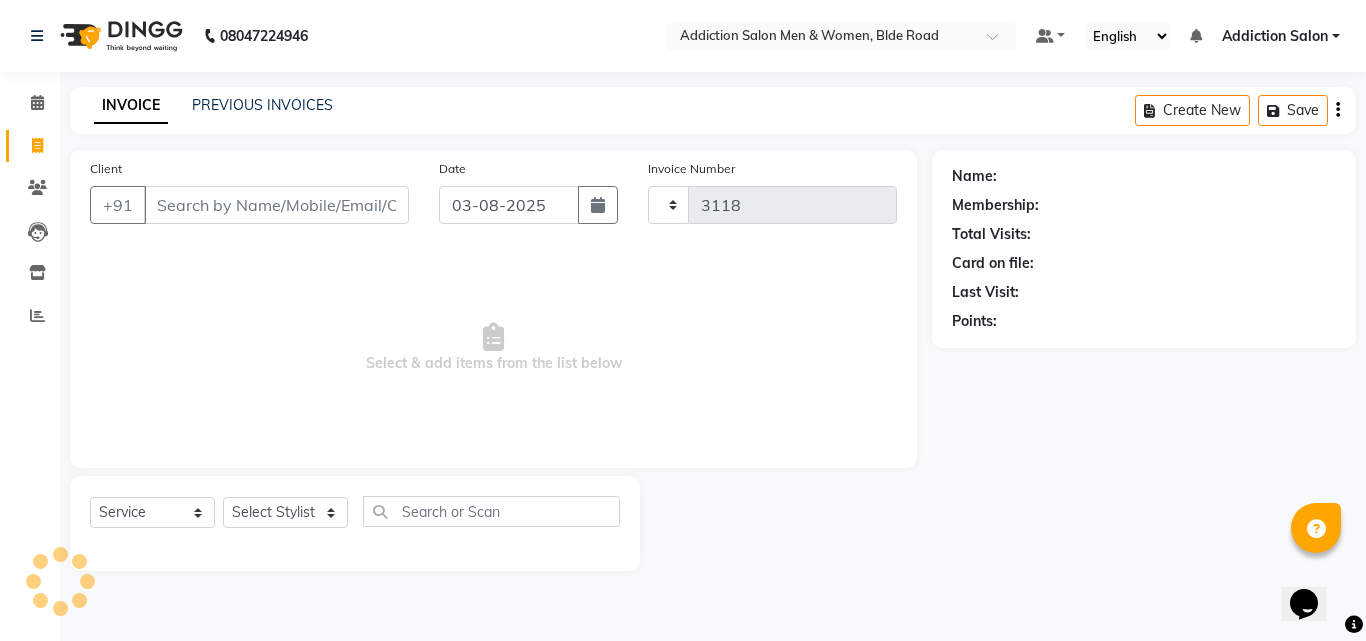 select on "6595" 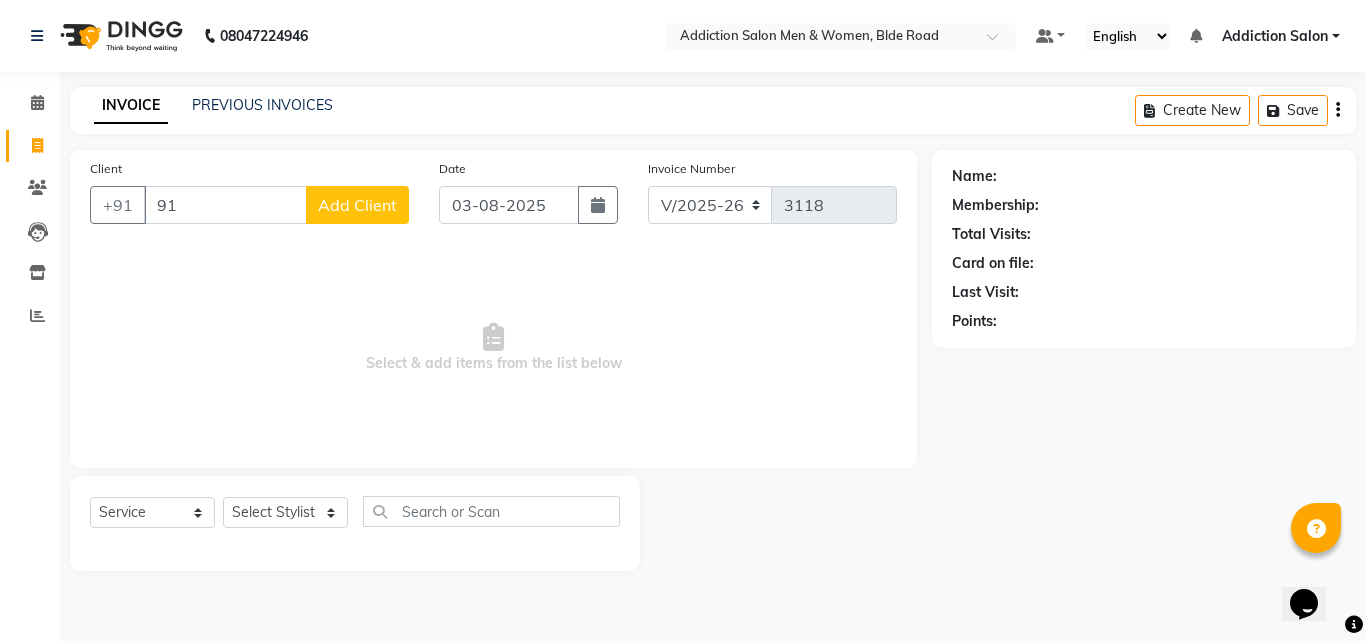 type on "9" 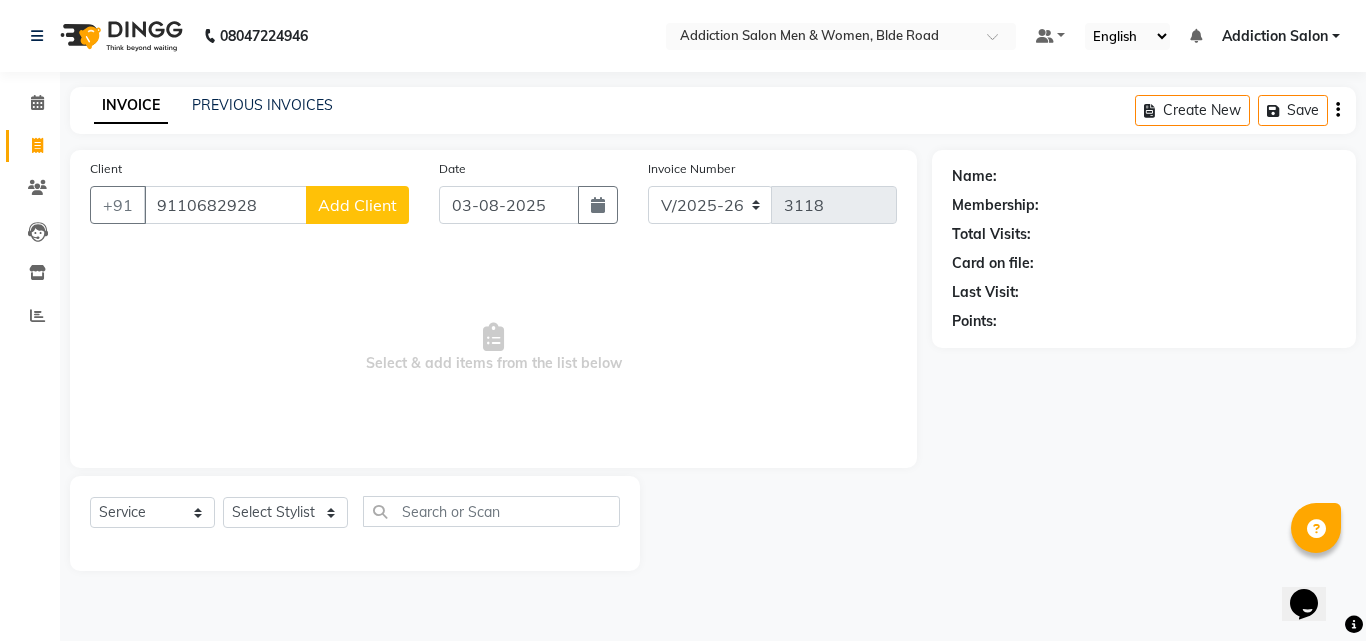 type on "9110682928" 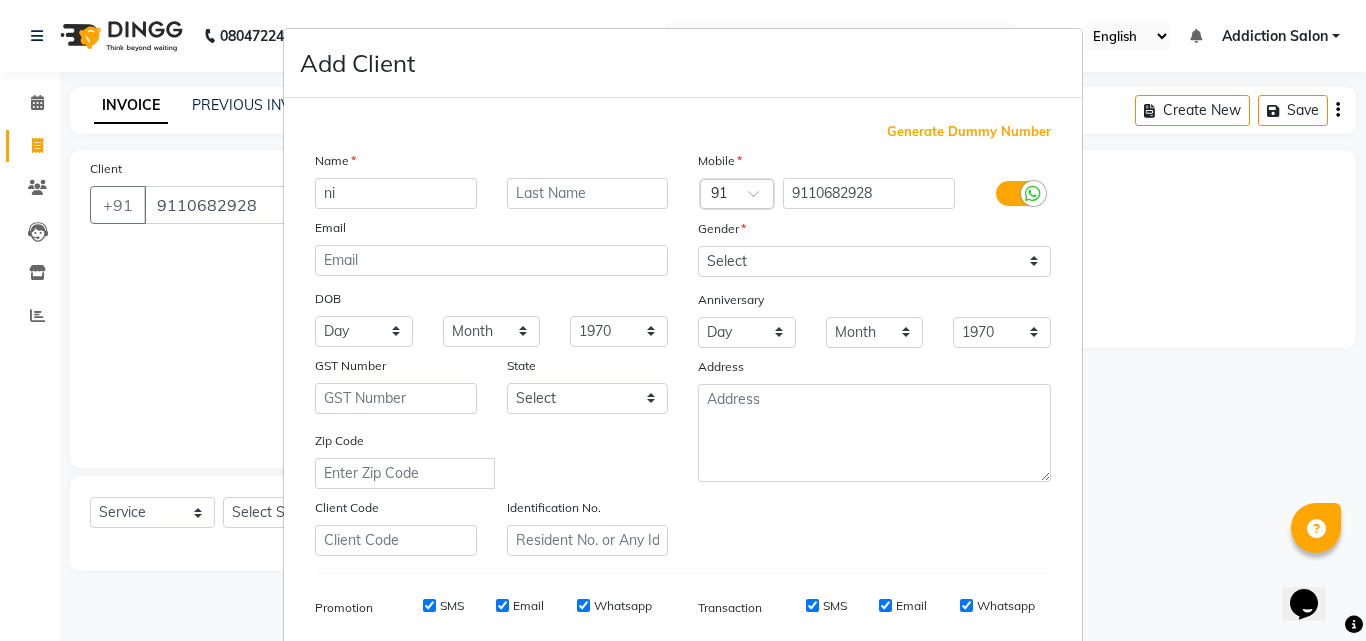 type on "n" 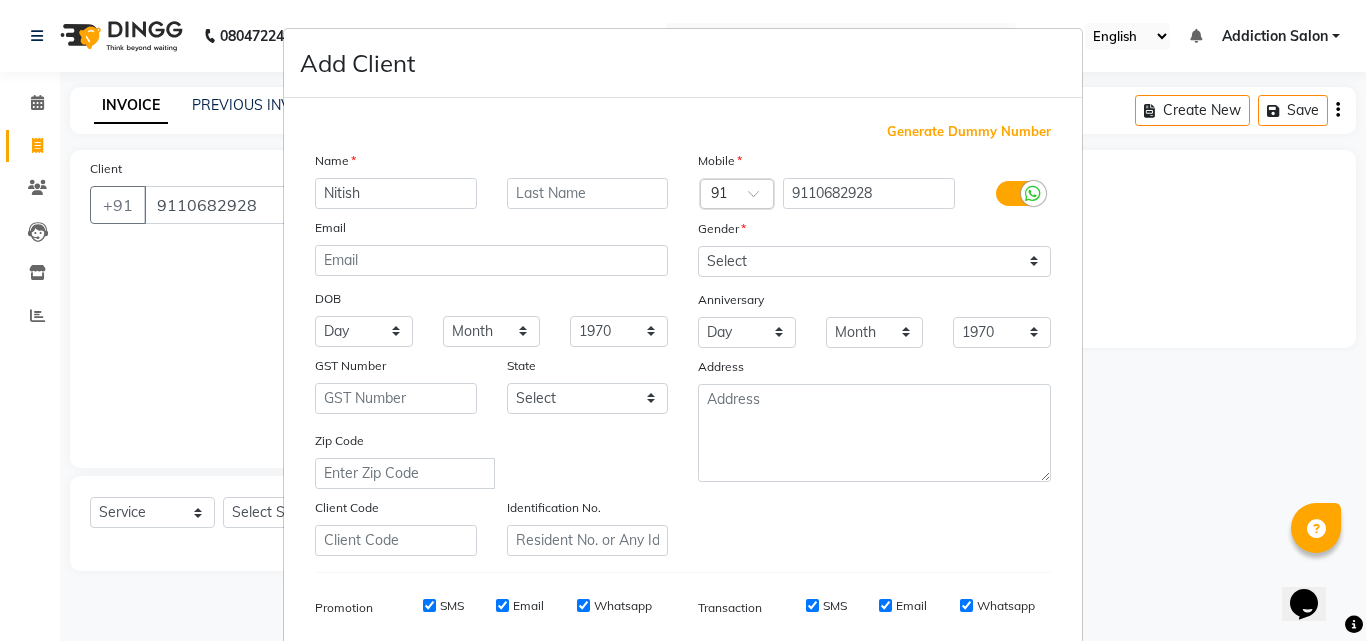 type on "Nitish" 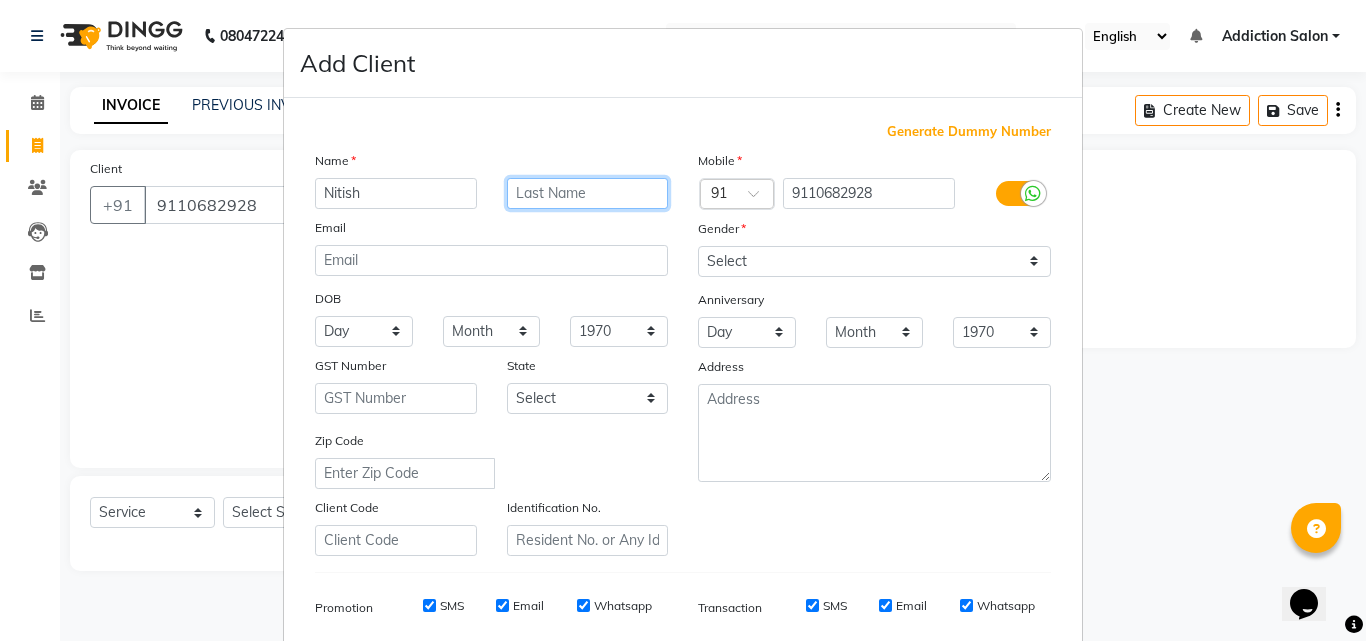click at bounding box center (588, 193) 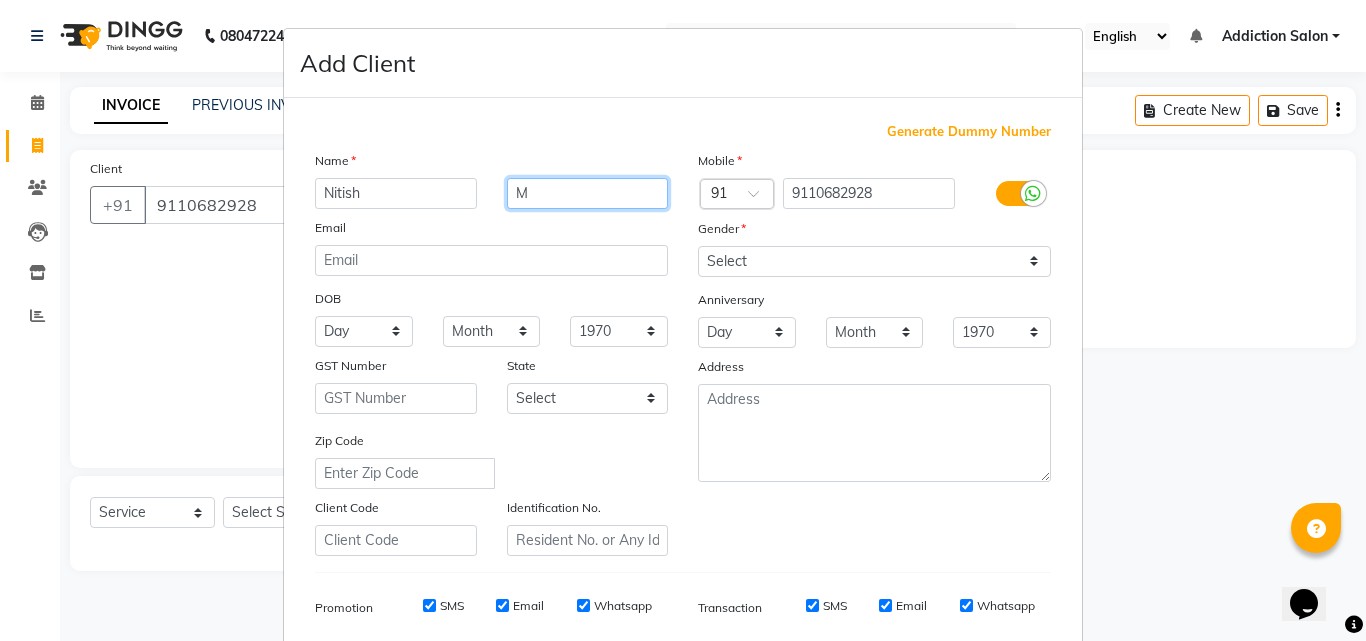 type on "M" 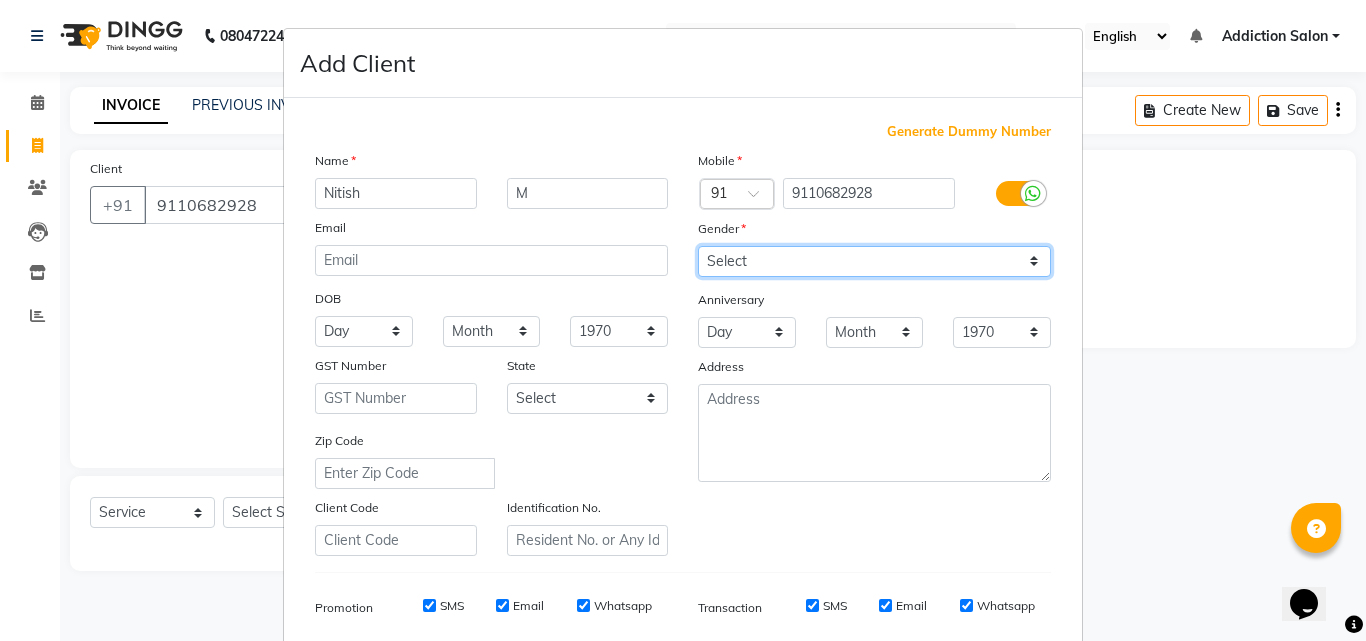 click on "Select Male Female Other Prefer Not To Say" at bounding box center (874, 261) 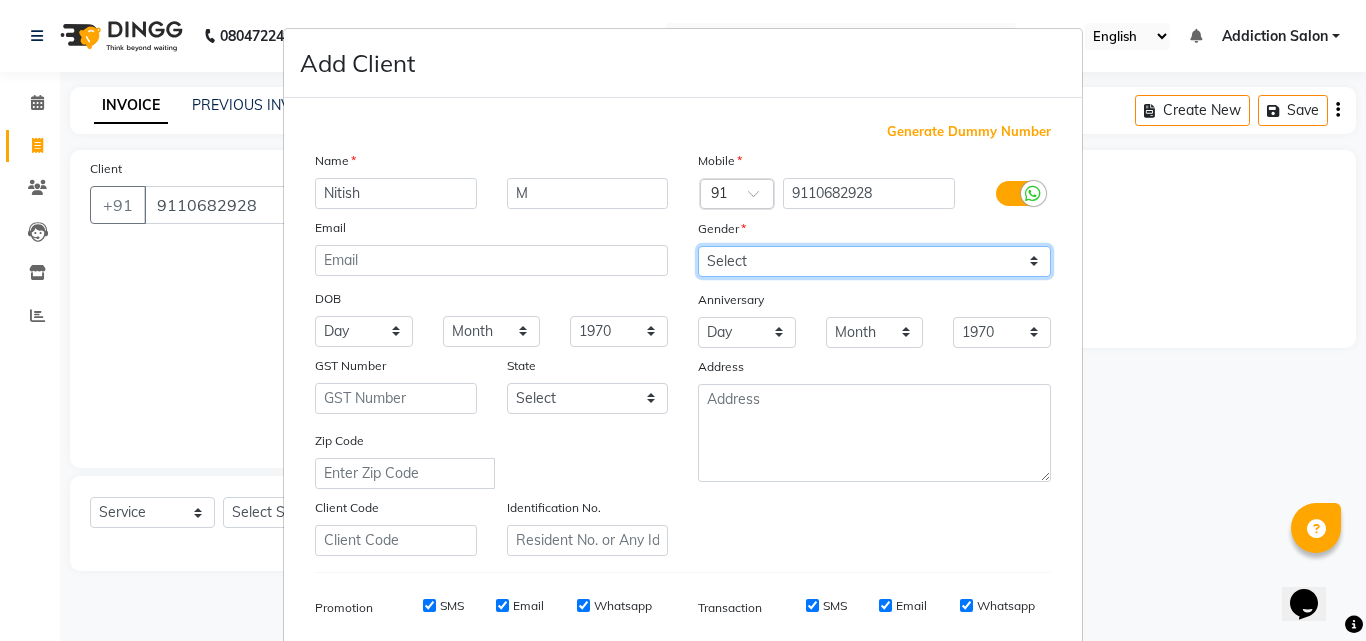 select on "male" 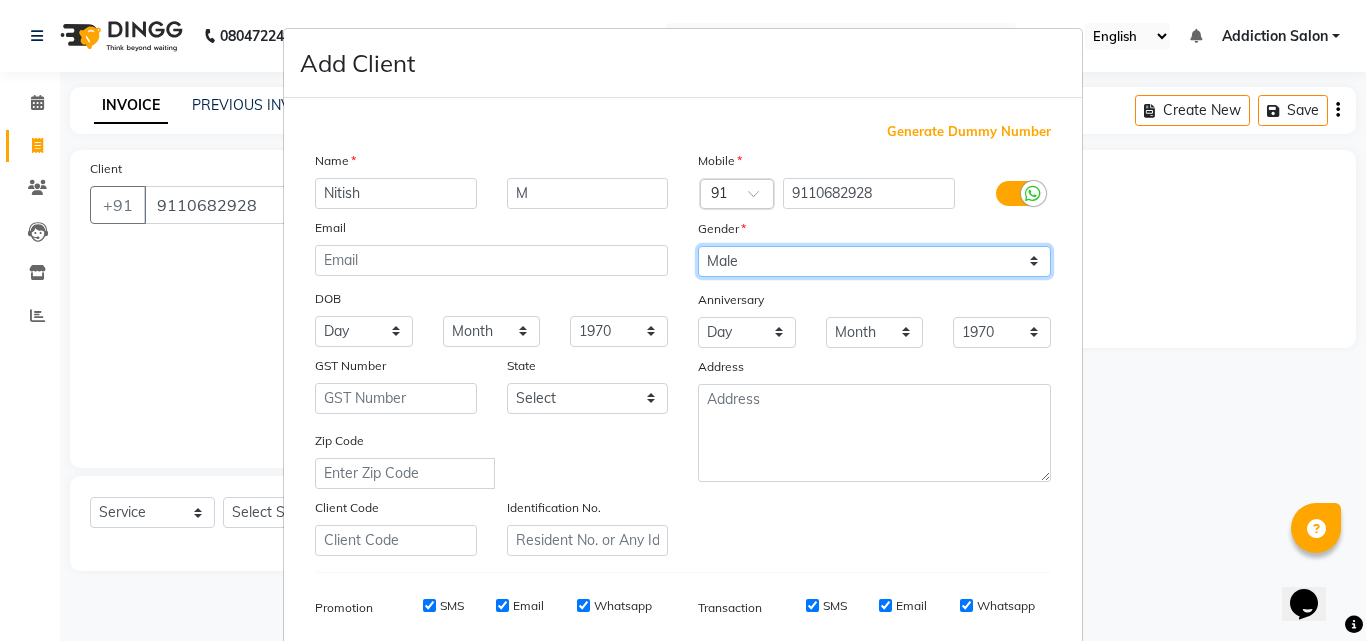 click on "Select Male Female Other Prefer Not To Say" at bounding box center (874, 261) 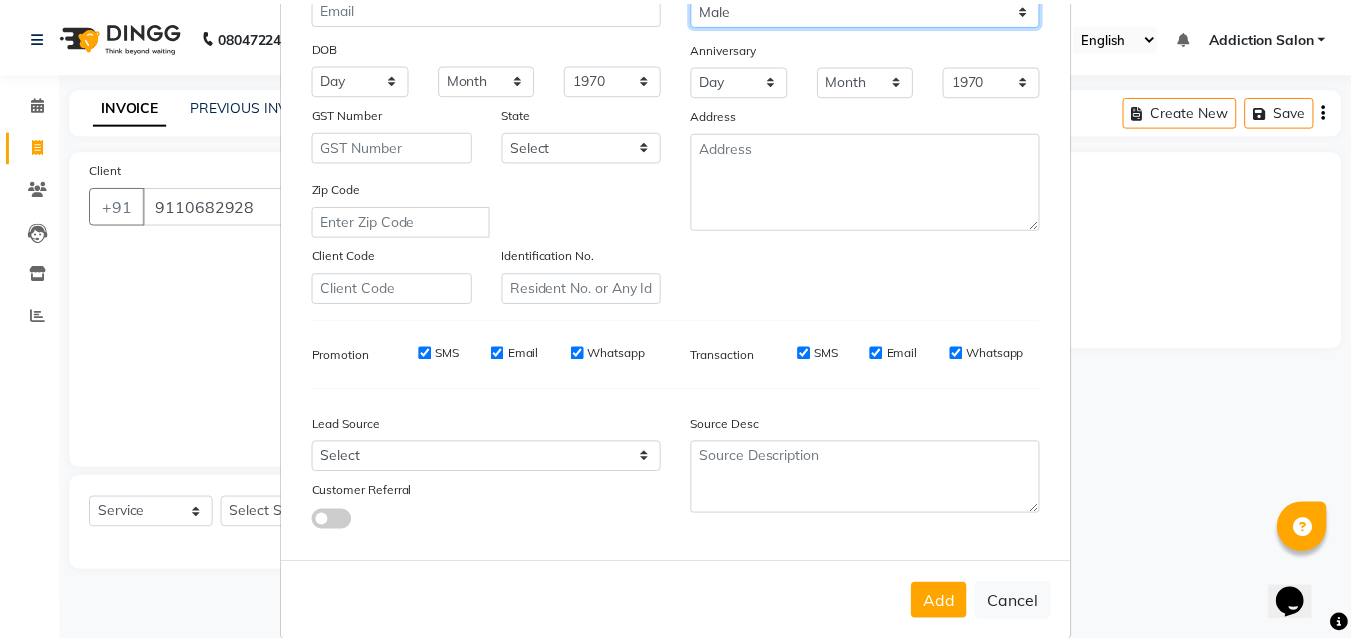 scroll, scrollTop: 282, scrollLeft: 0, axis: vertical 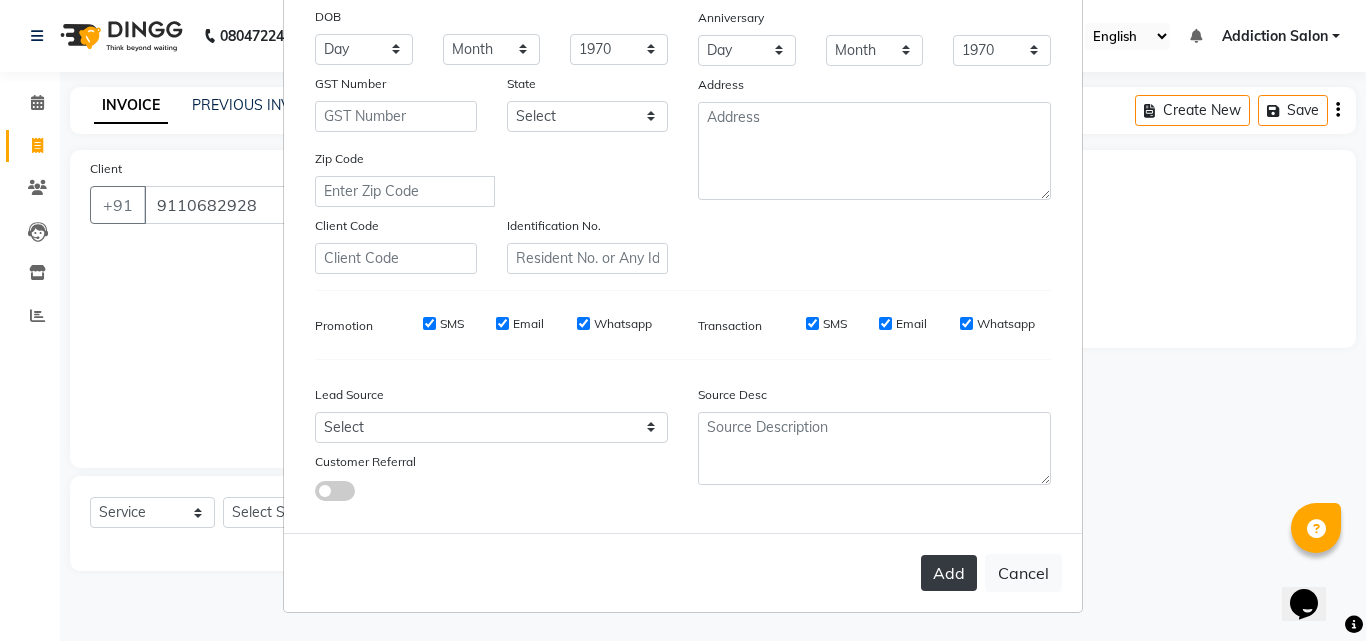 click on "Add" at bounding box center [949, 573] 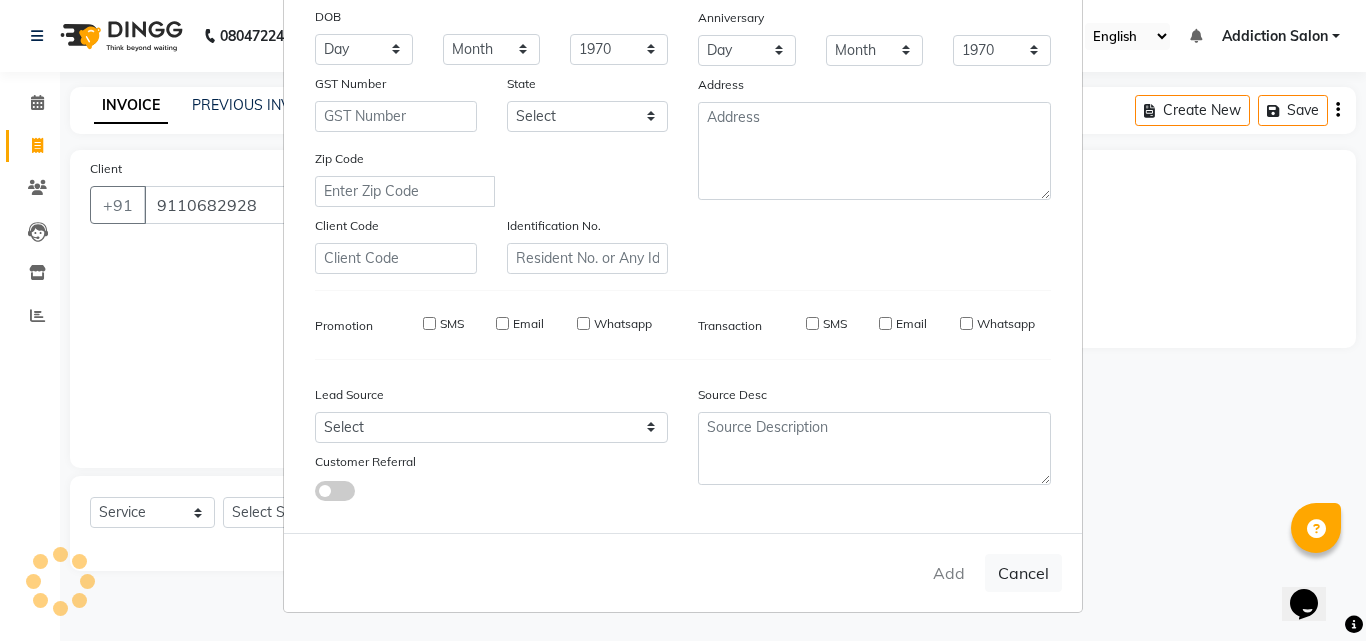type on "91******28" 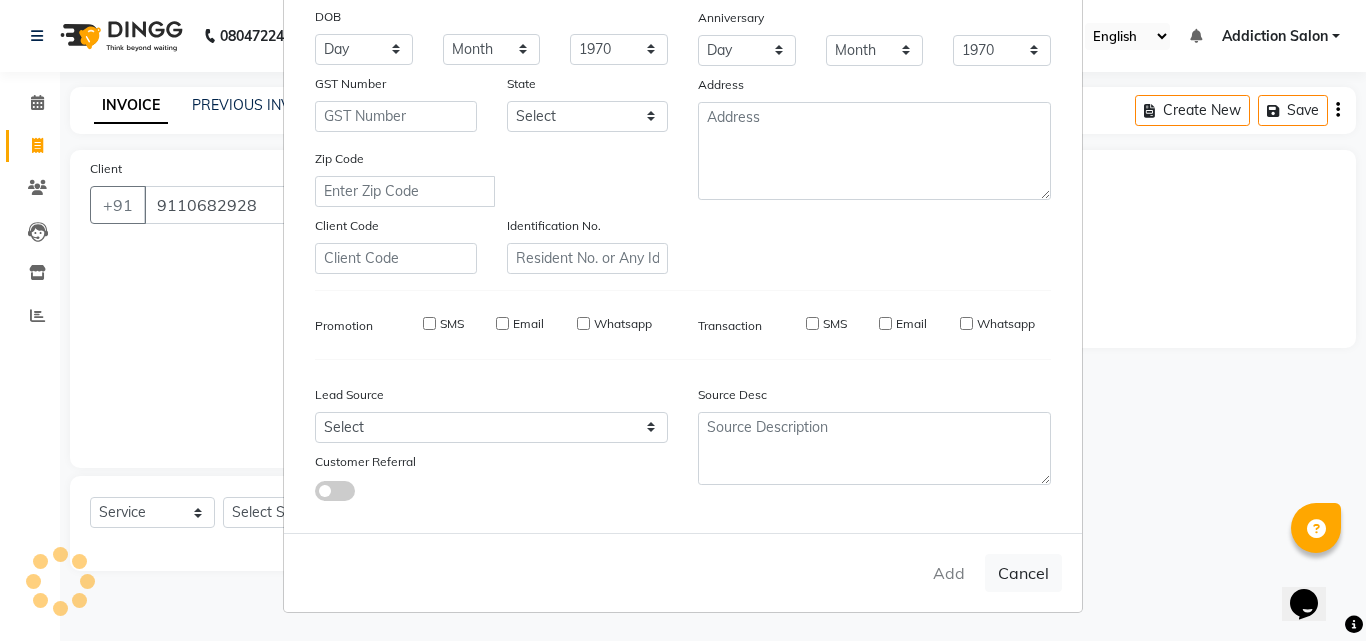 type 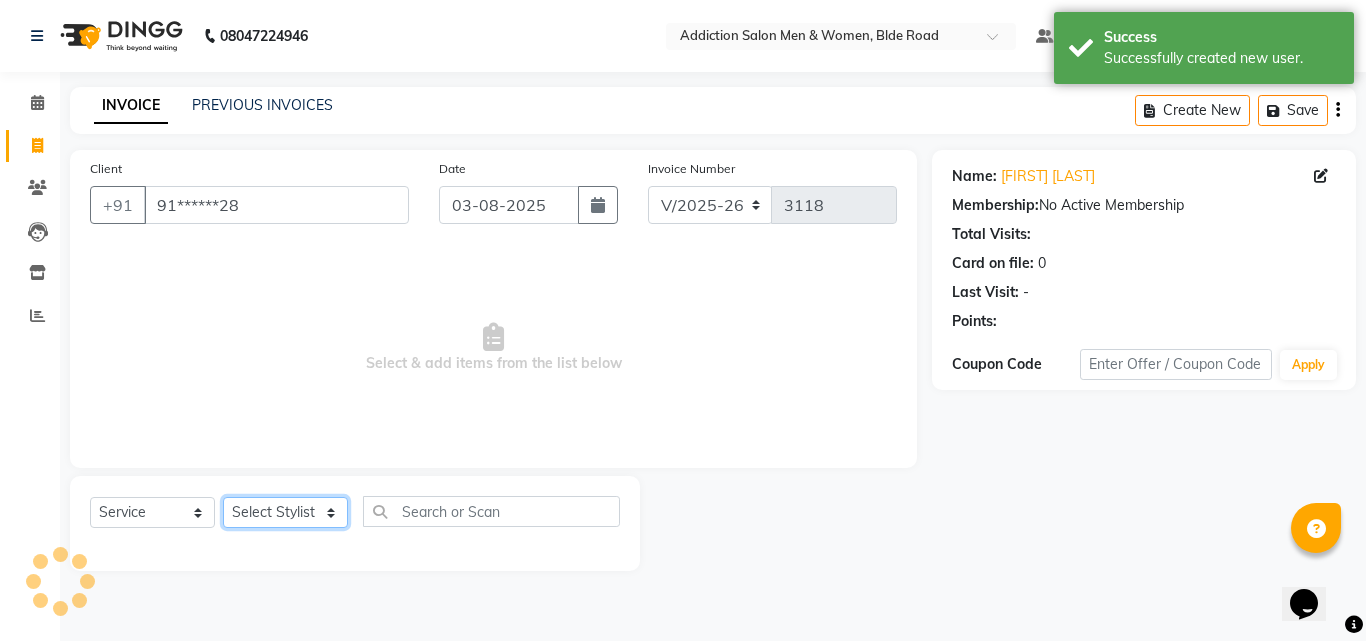 click on "Select Stylist Addiction Salon ANJALI BANSIKA Kamal KARAN KOUSHIK Nikhil Nilesh  pal Pranav REKHA RATHOD SHARDA" 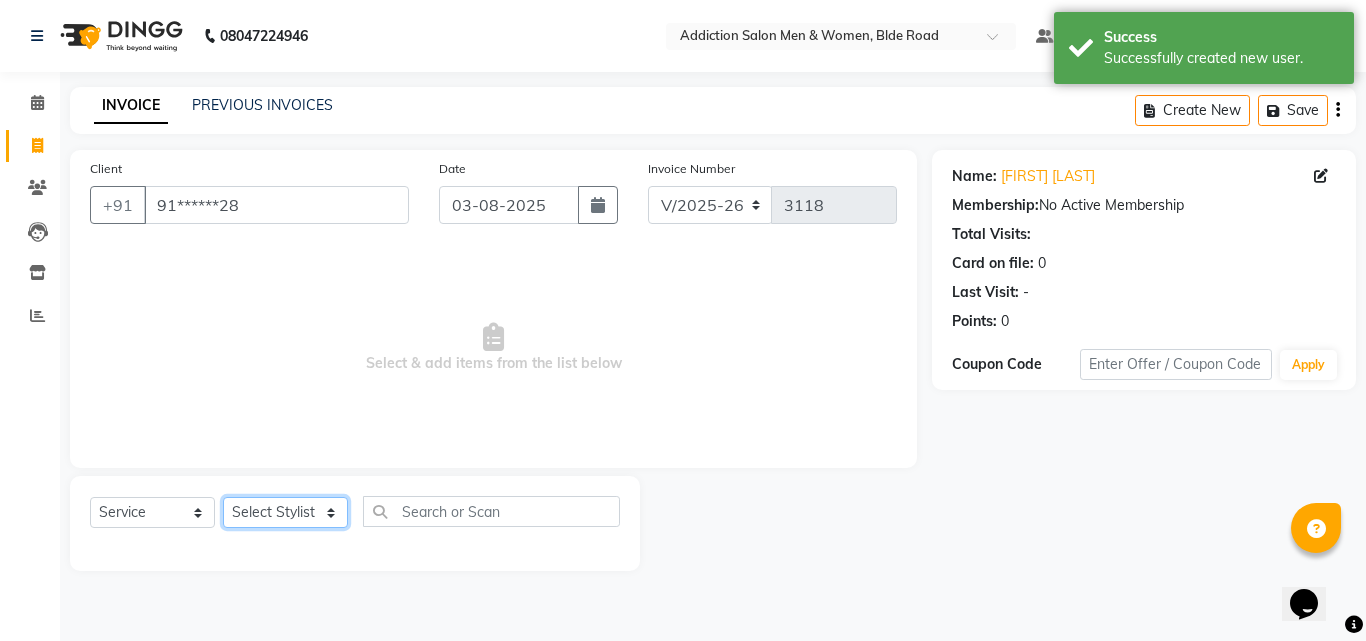 select on "67107" 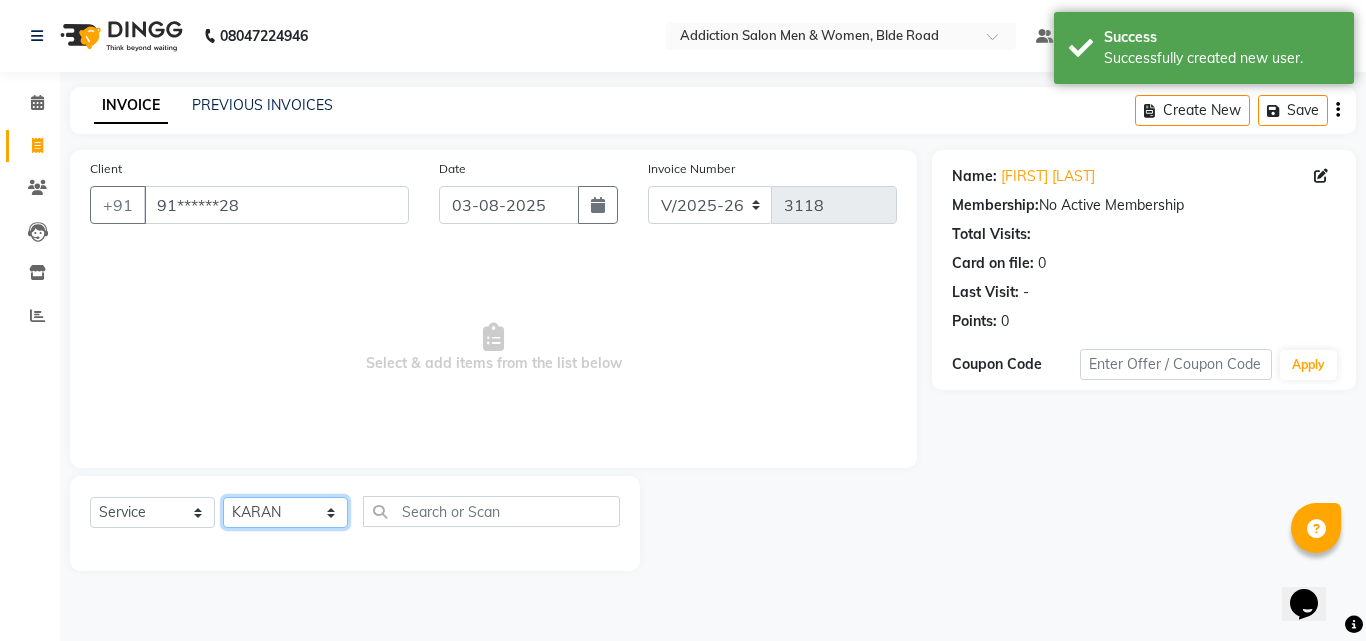 click on "Select Stylist Addiction Salon ANJALI BANSIKA Kamal KARAN KOUSHIK Nikhil Nilesh  pal Pranav REKHA RATHOD SHARDA" 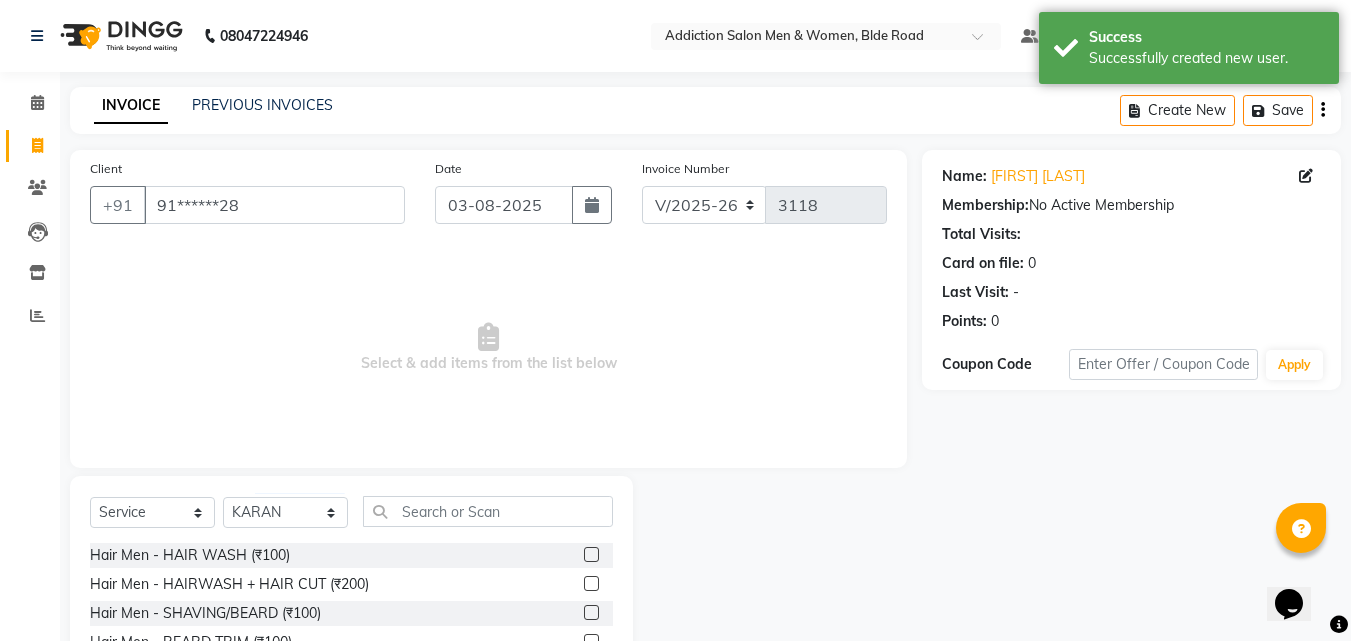 click 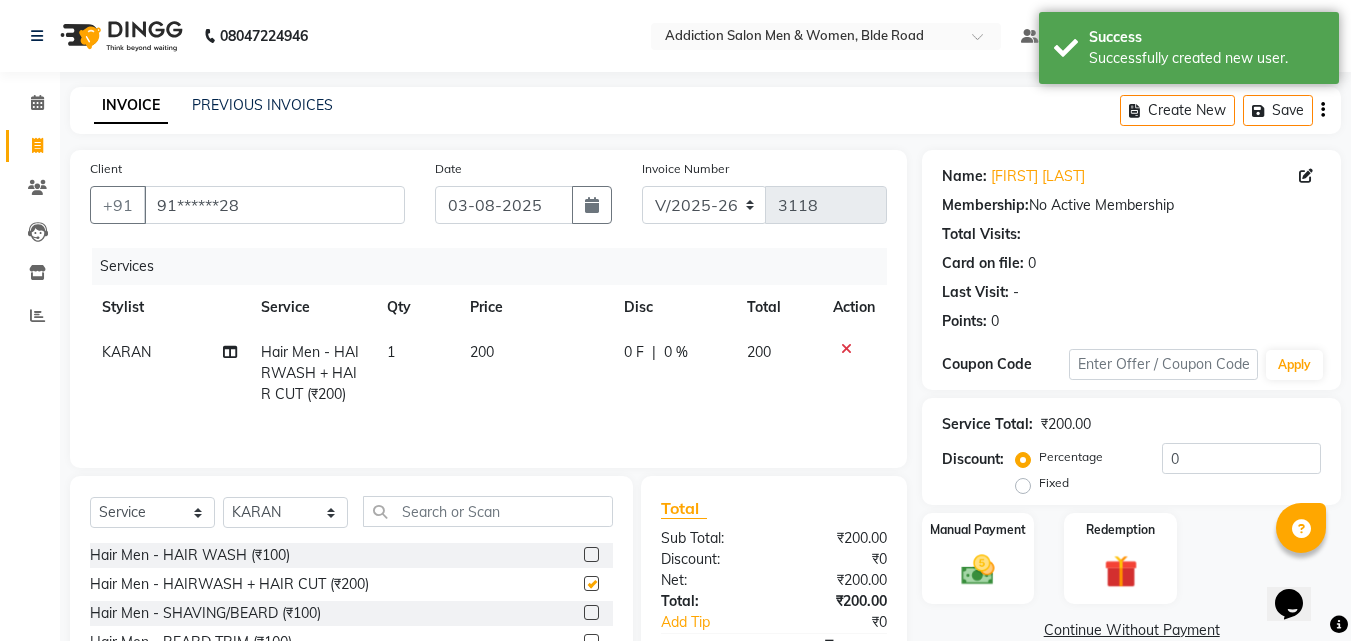 checkbox on "false" 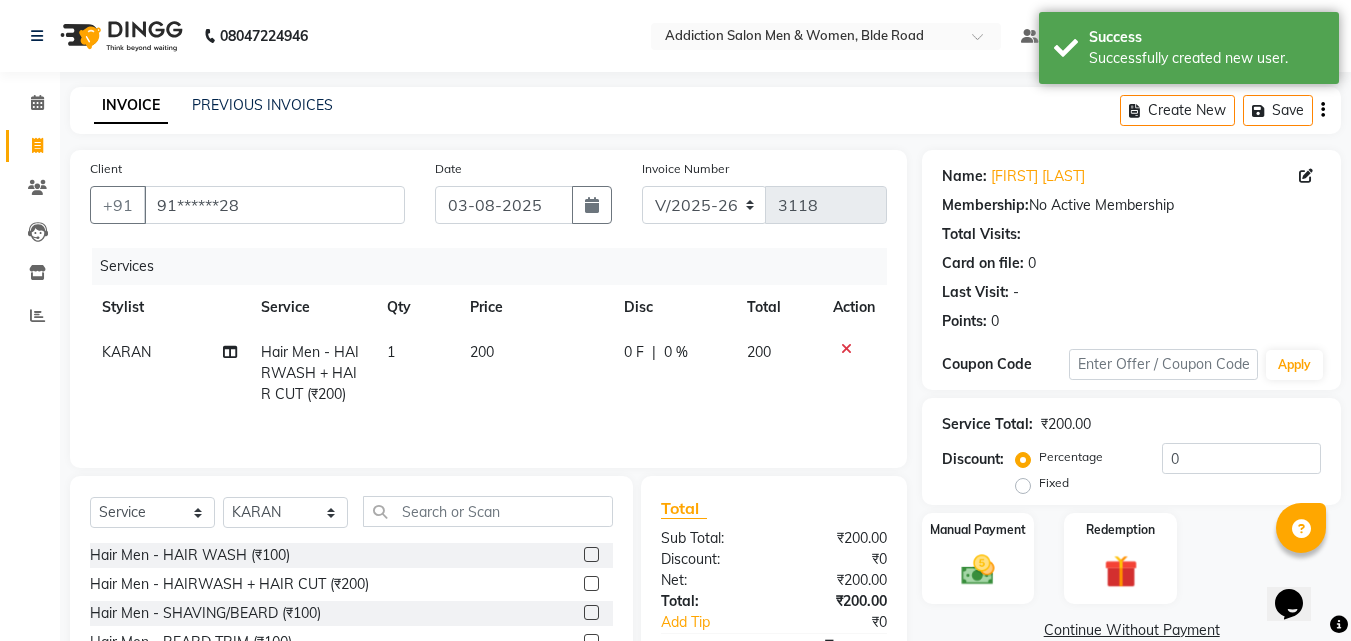 click 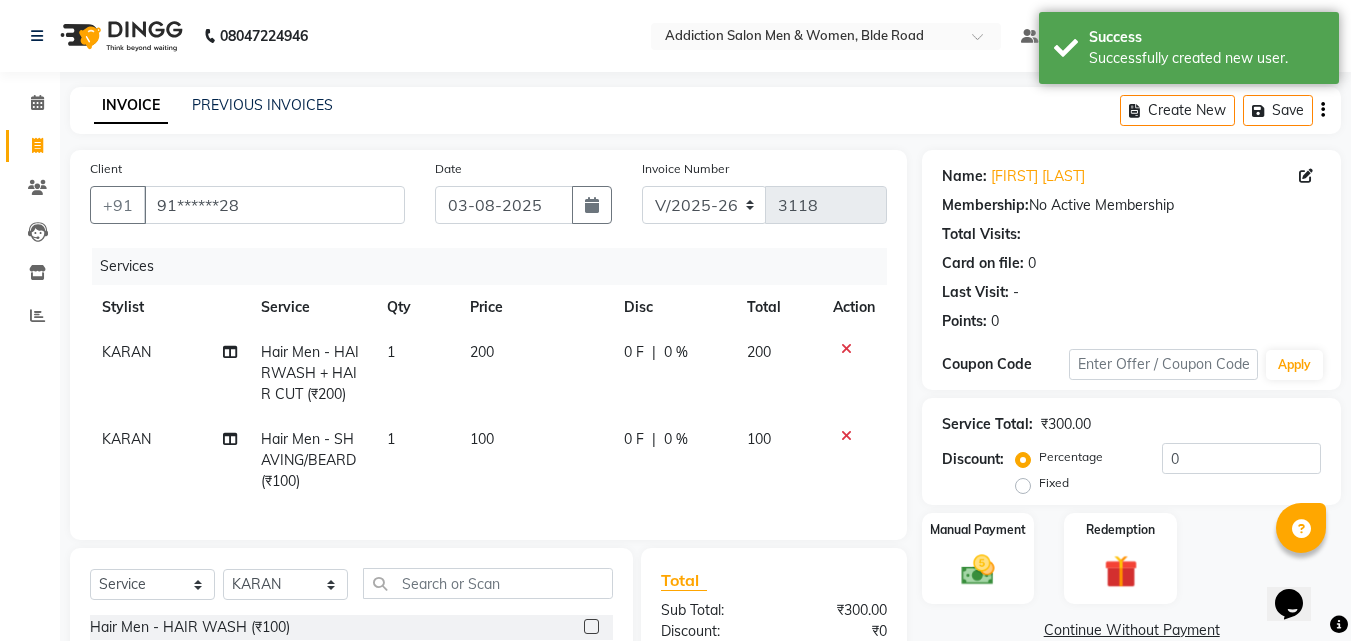 checkbox on "false" 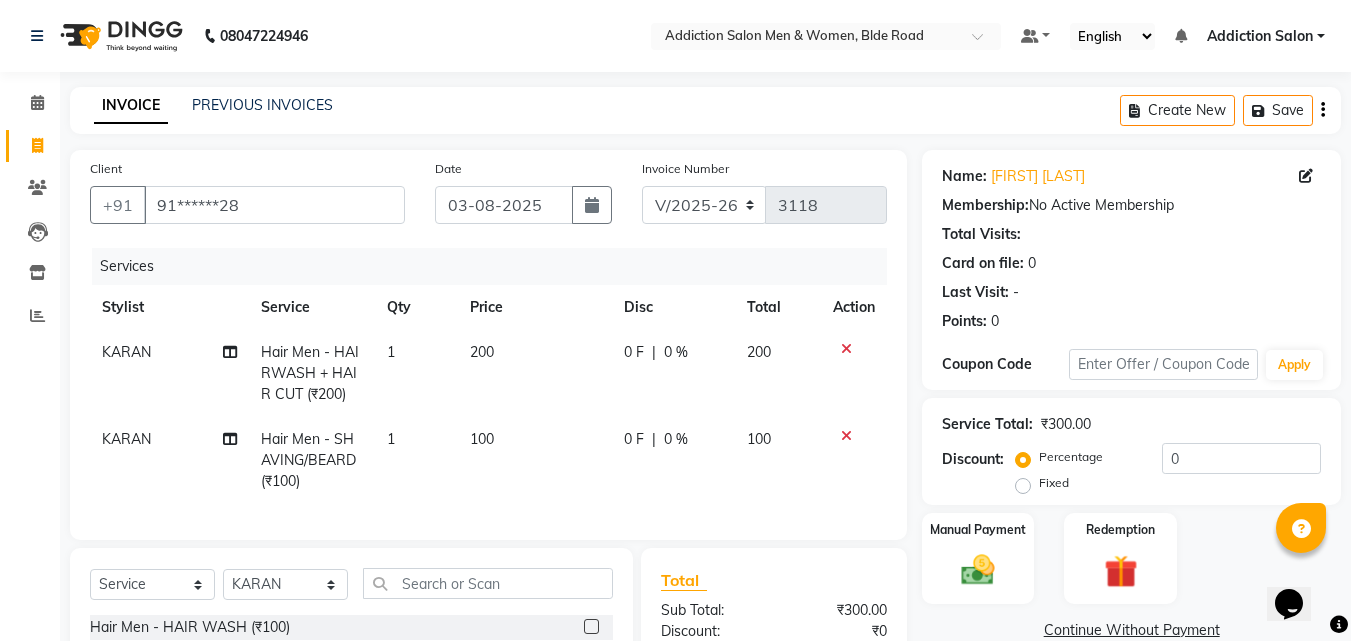 scroll, scrollTop: 100, scrollLeft: 0, axis: vertical 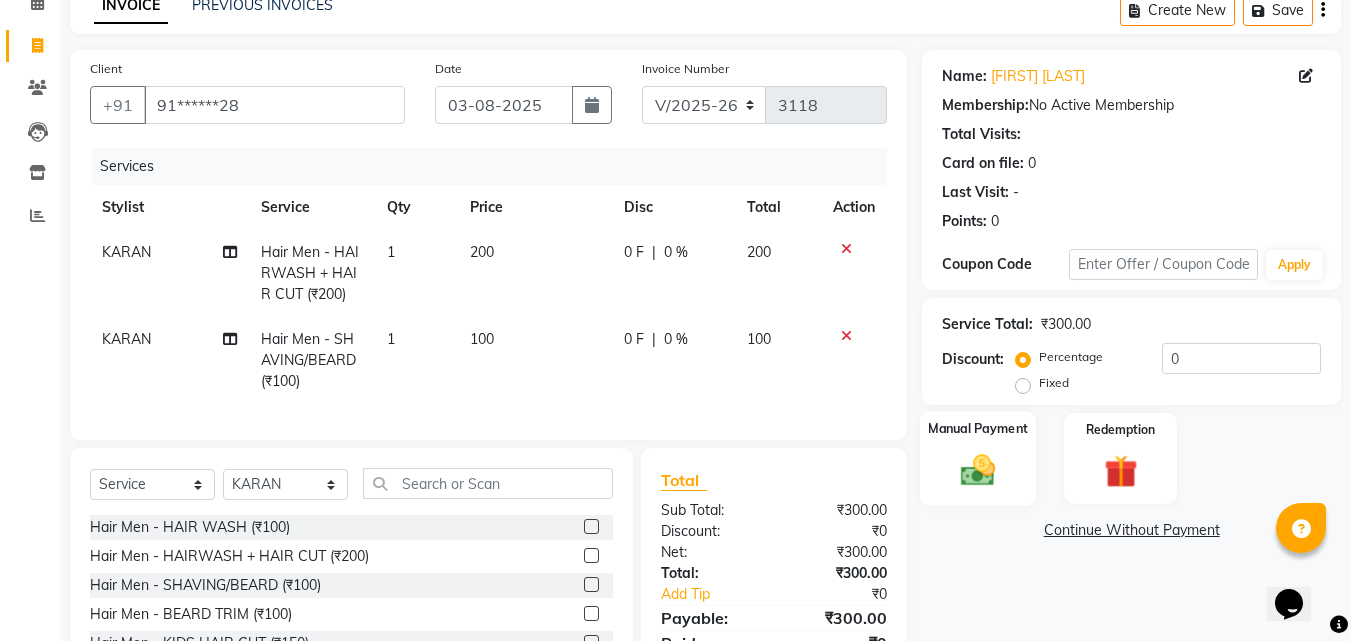 click 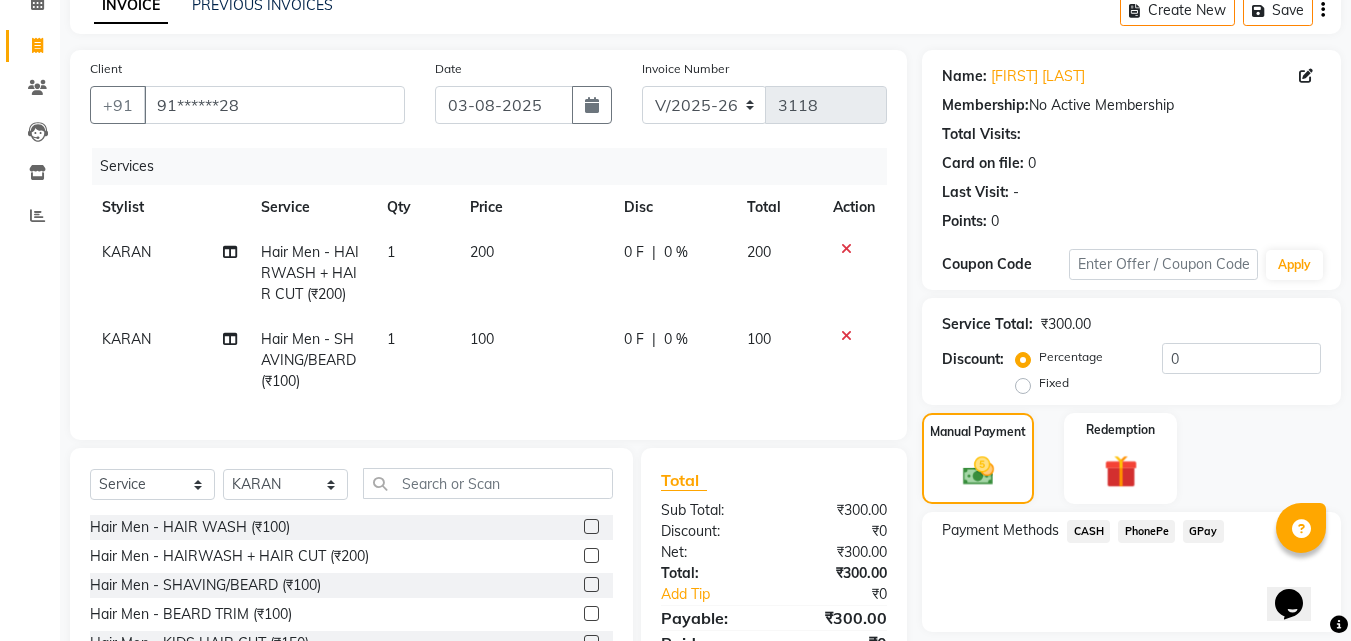 click on "PhonePe" 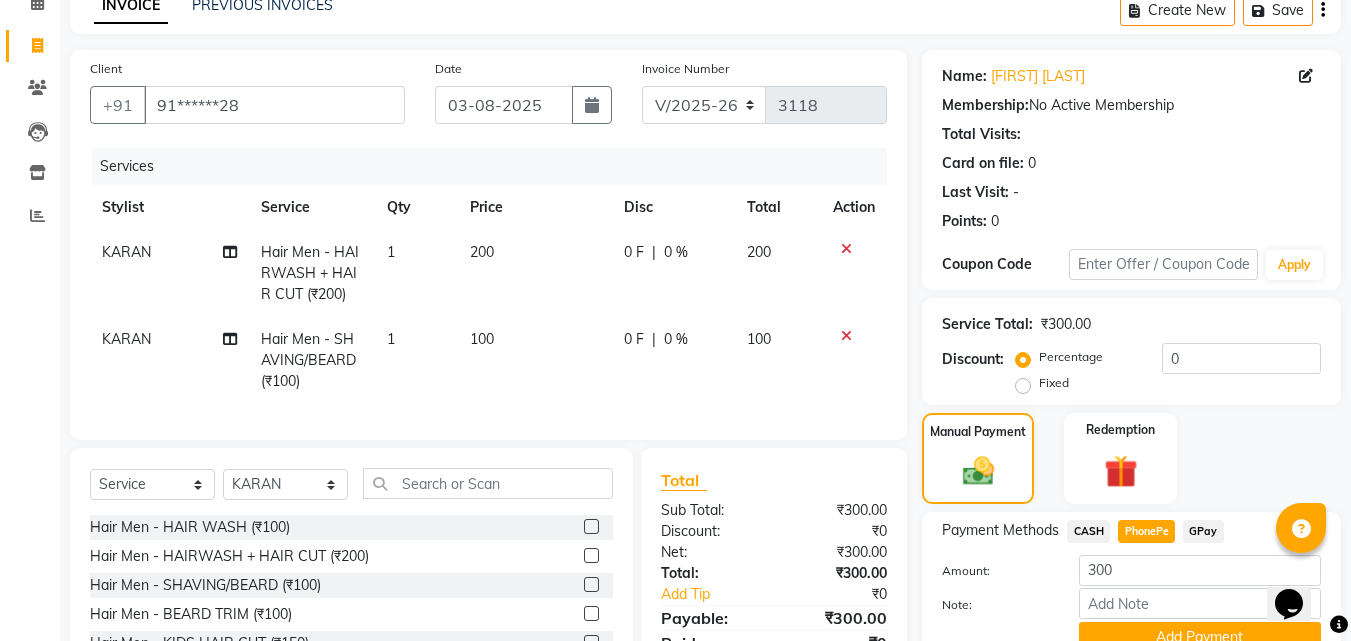 scroll, scrollTop: 247, scrollLeft: 0, axis: vertical 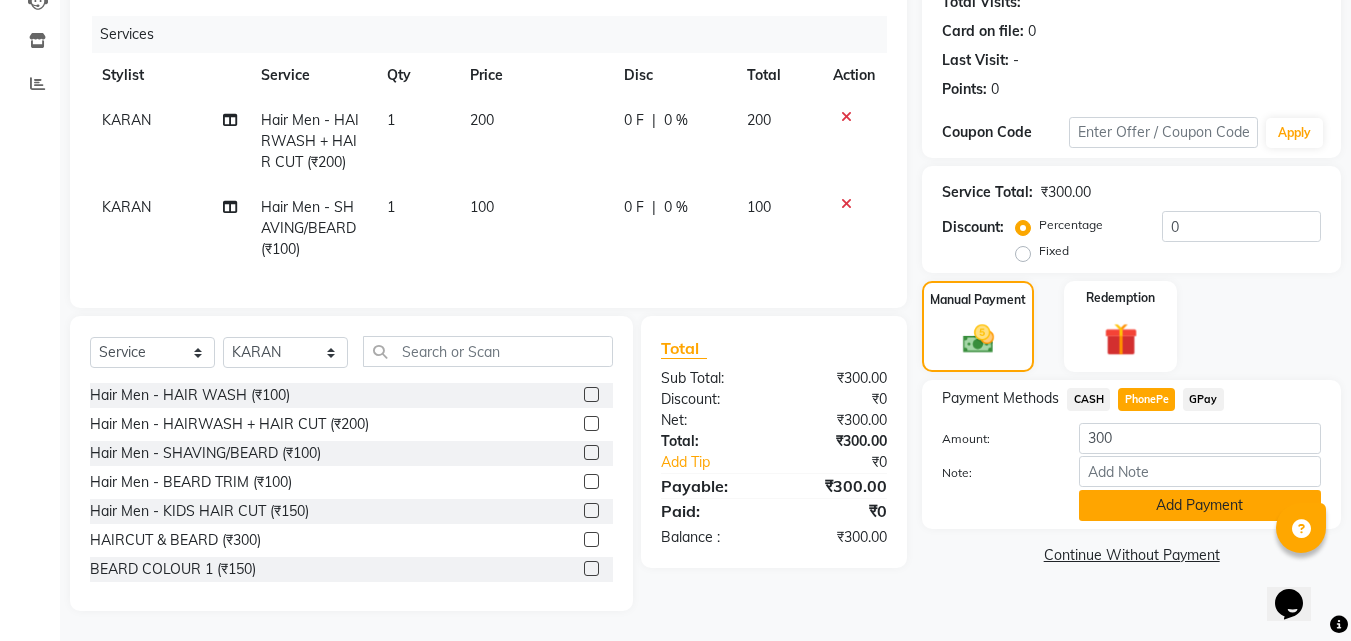 click on "Add Payment" 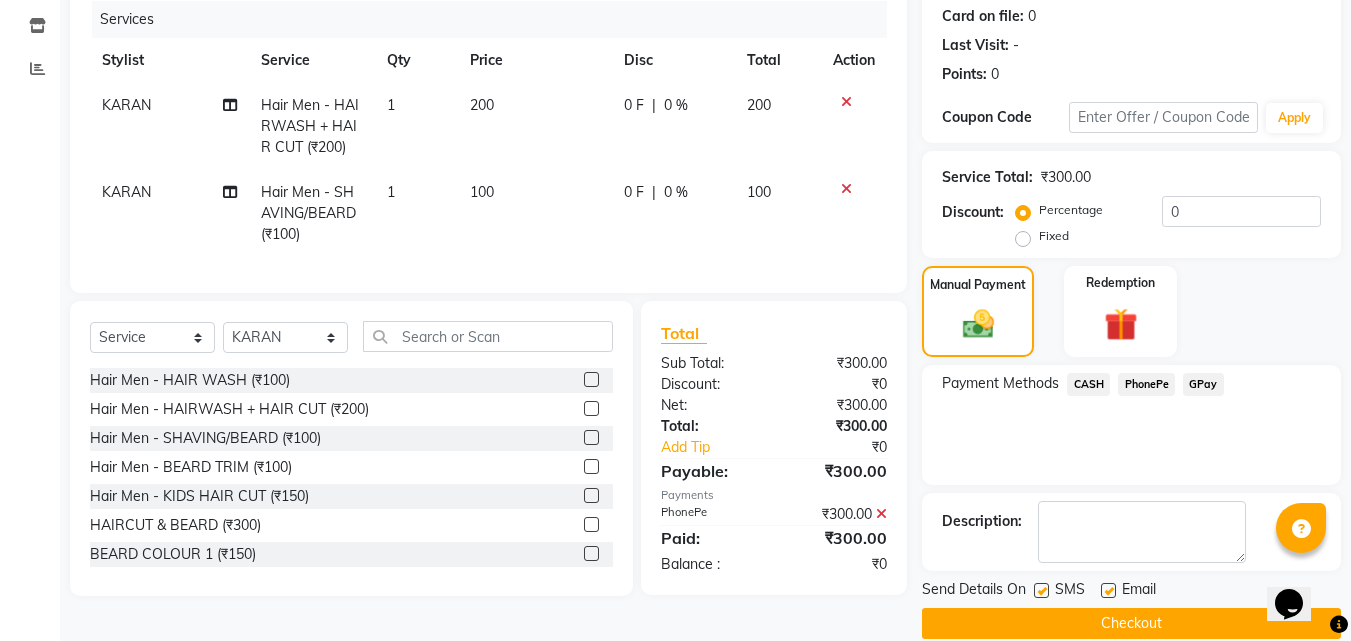 scroll, scrollTop: 275, scrollLeft: 0, axis: vertical 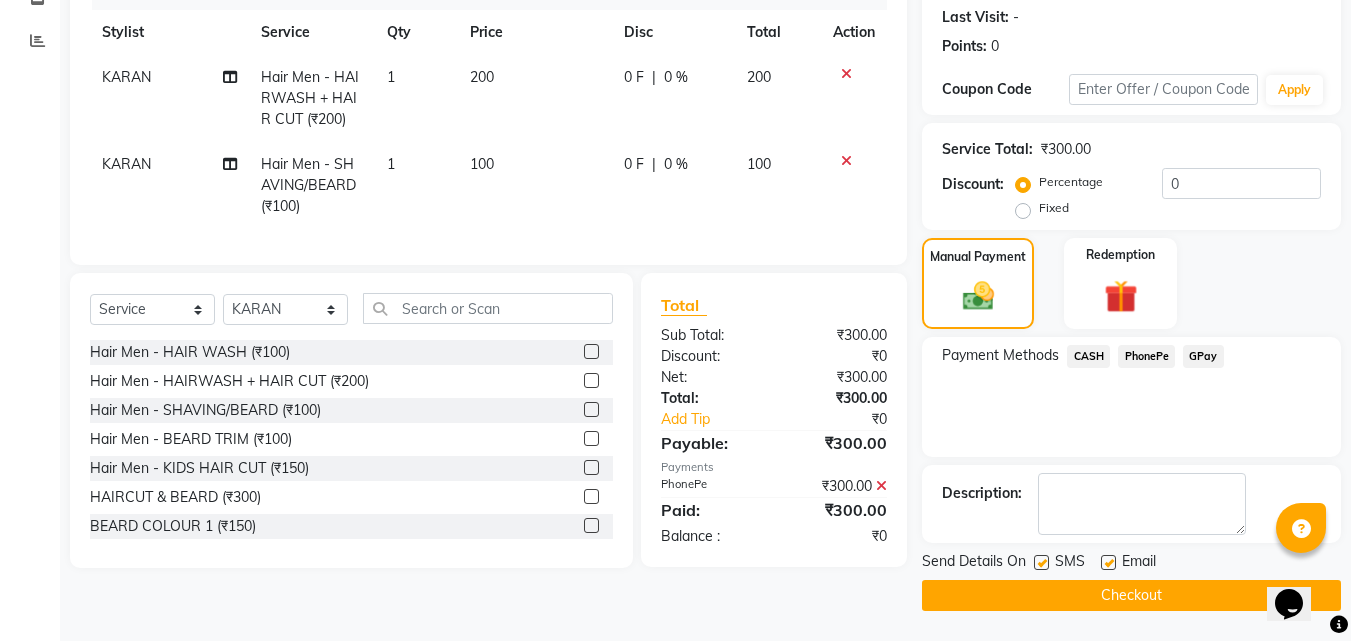click on "PhonePe" 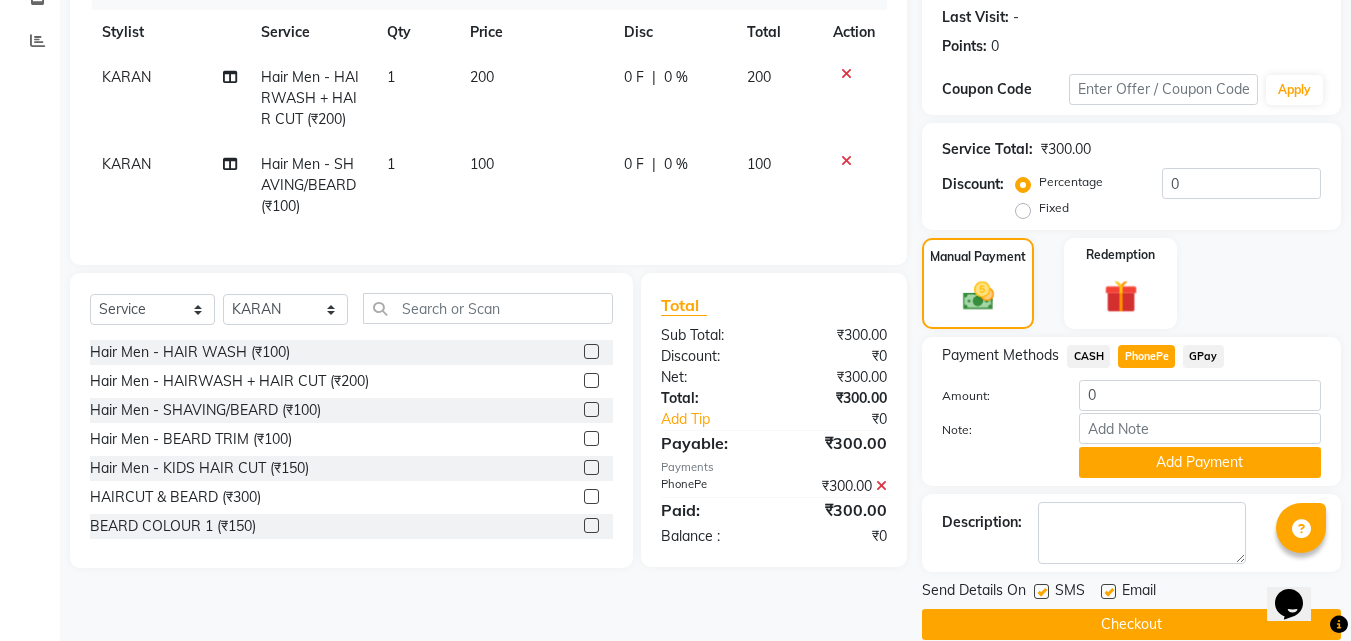 click on "CASH" 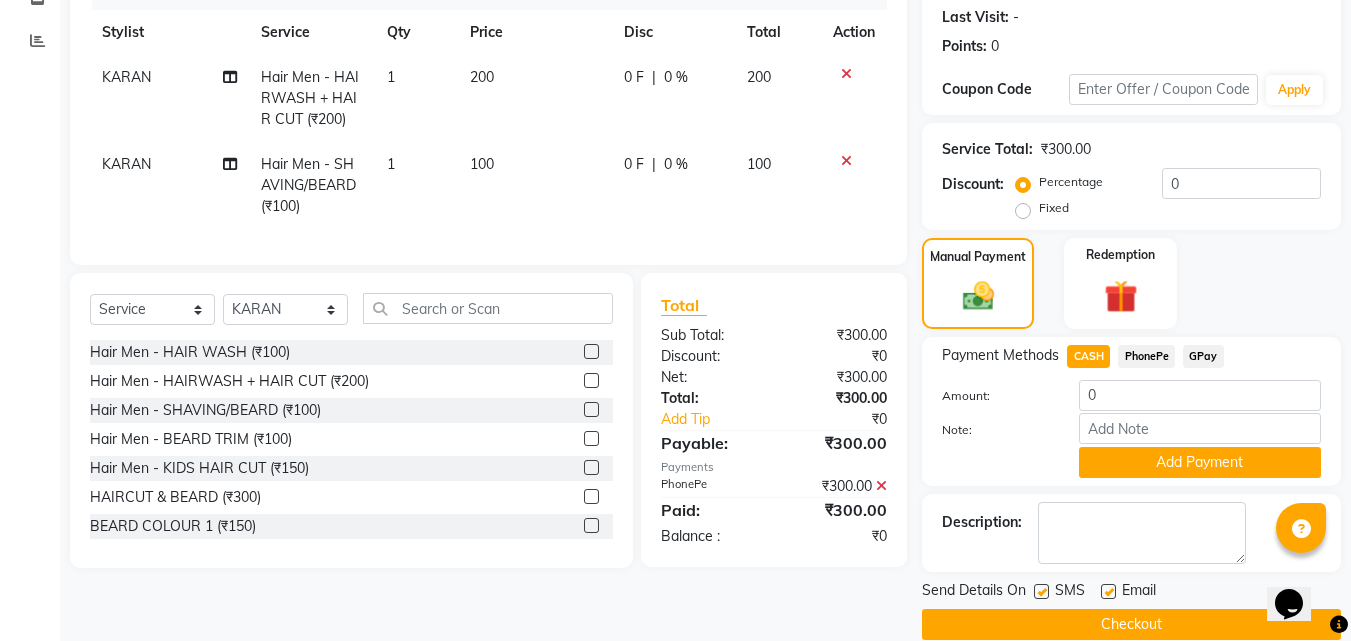 scroll, scrollTop: 304, scrollLeft: 0, axis: vertical 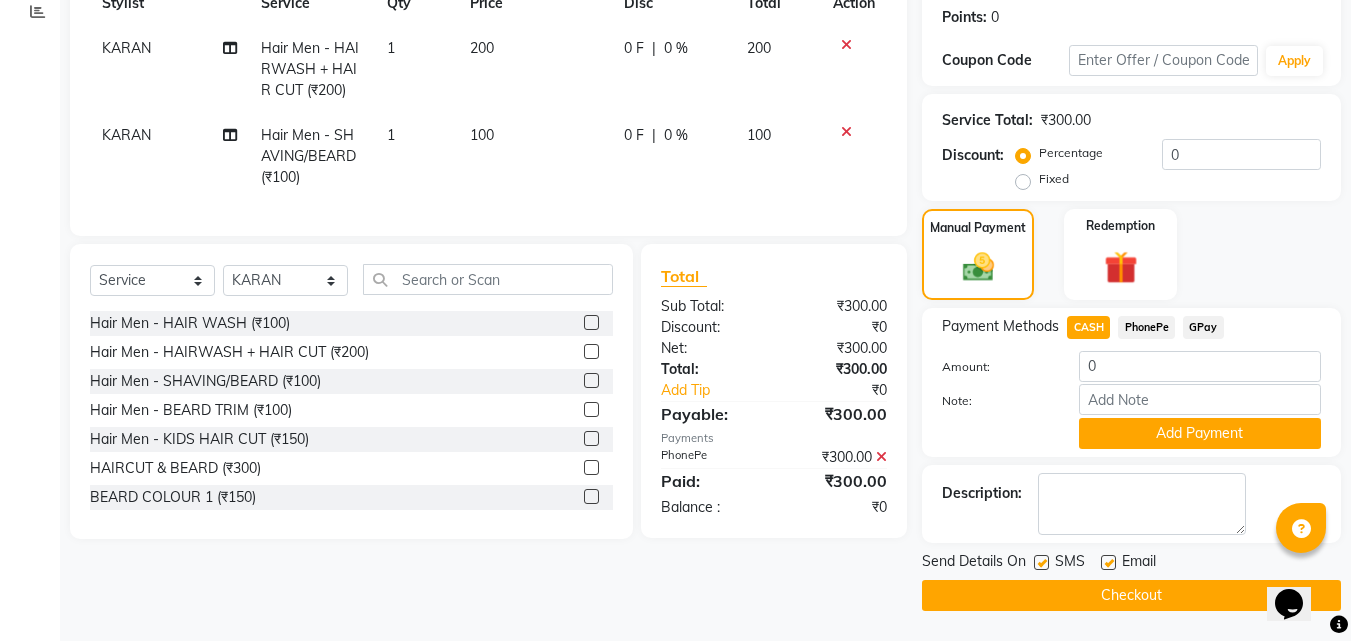 click on "PhonePe" 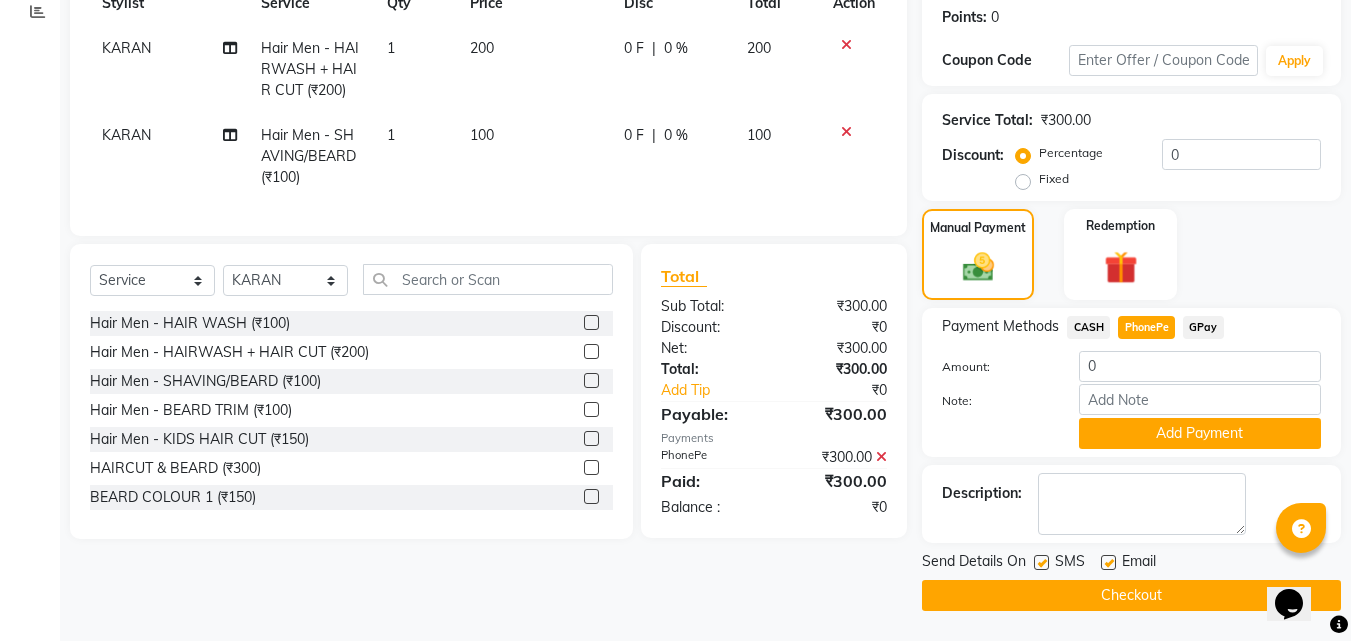 click on "PhonePe" 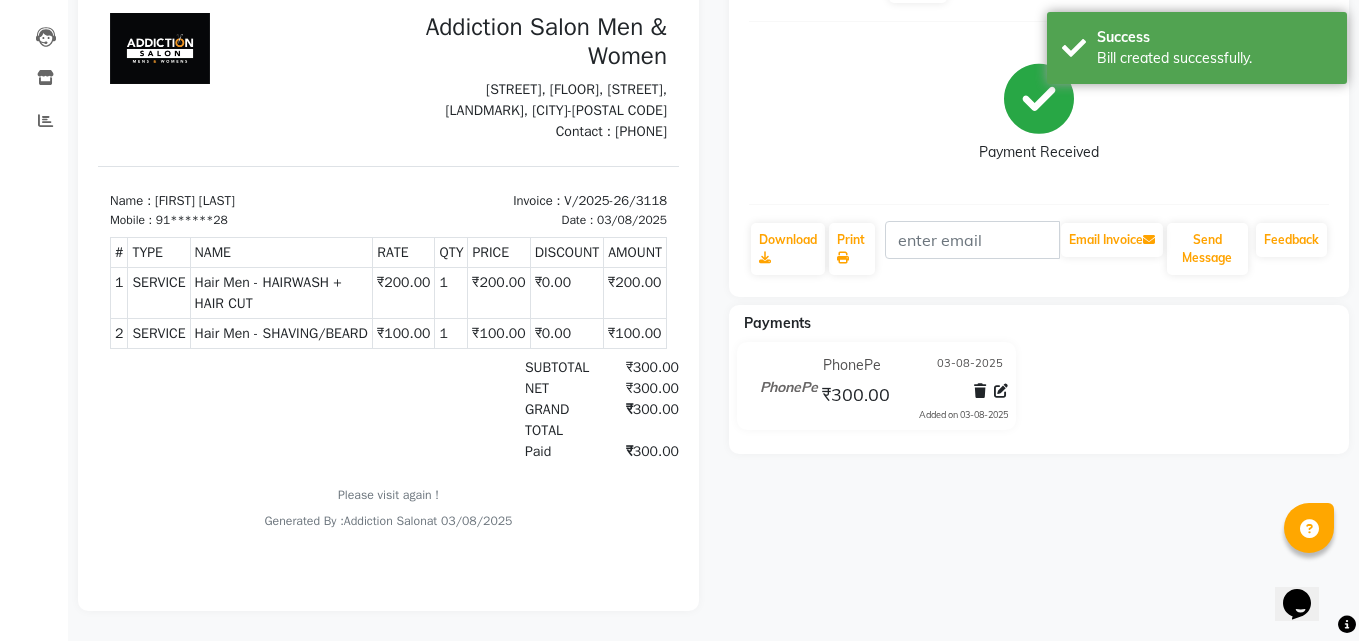 scroll, scrollTop: 0, scrollLeft: 0, axis: both 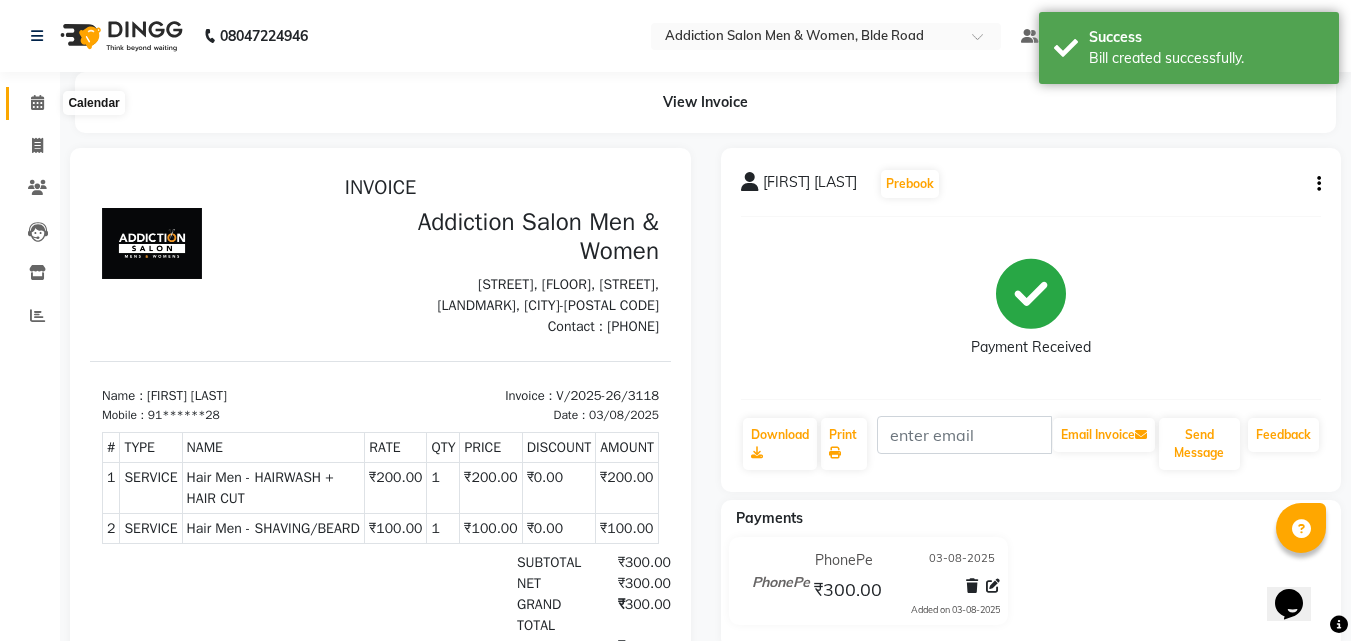 click 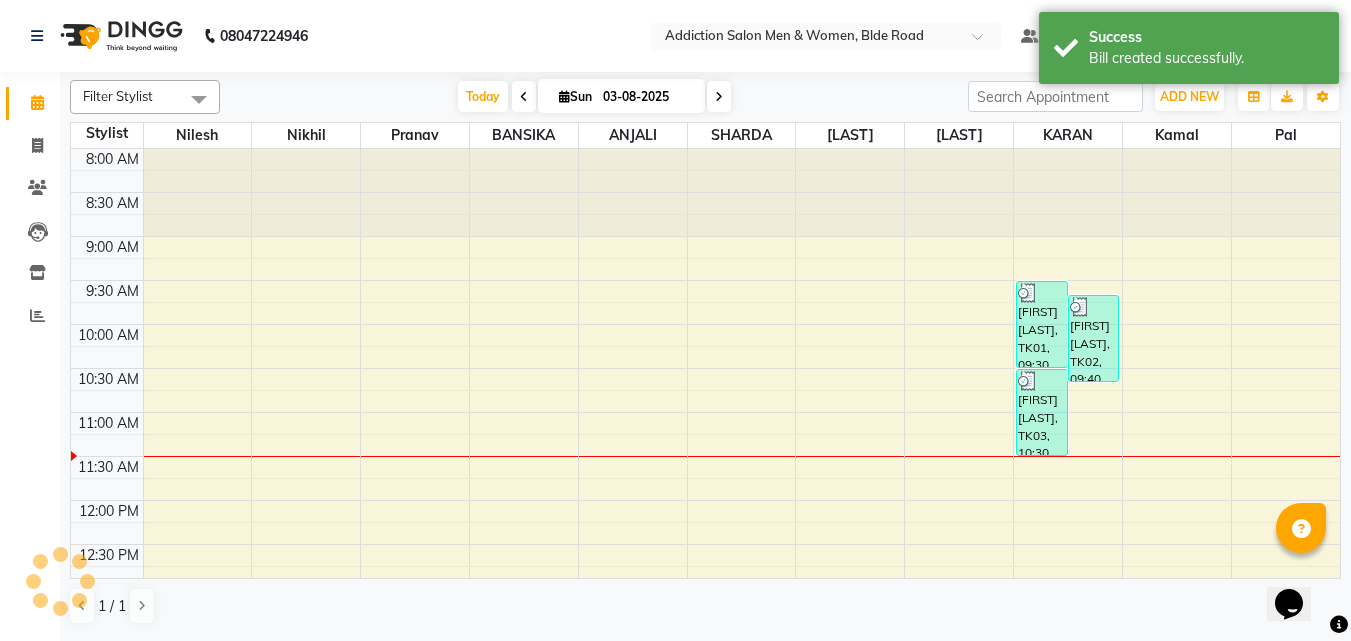 scroll, scrollTop: 0, scrollLeft: 0, axis: both 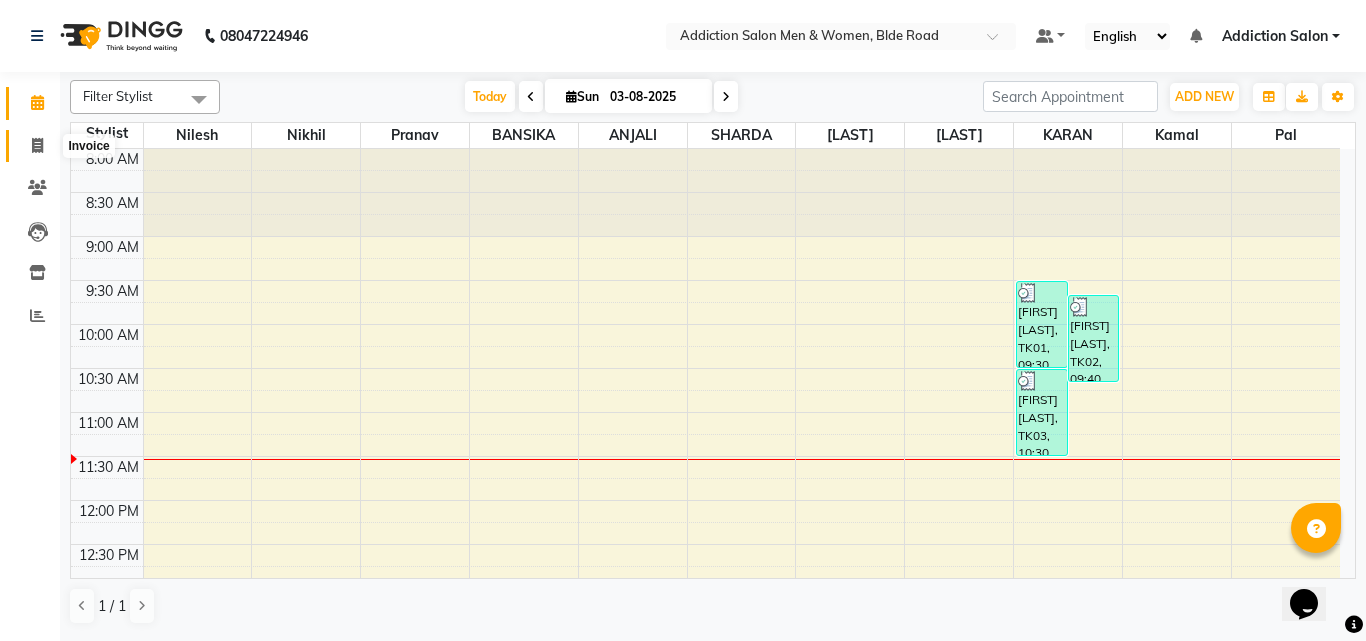click 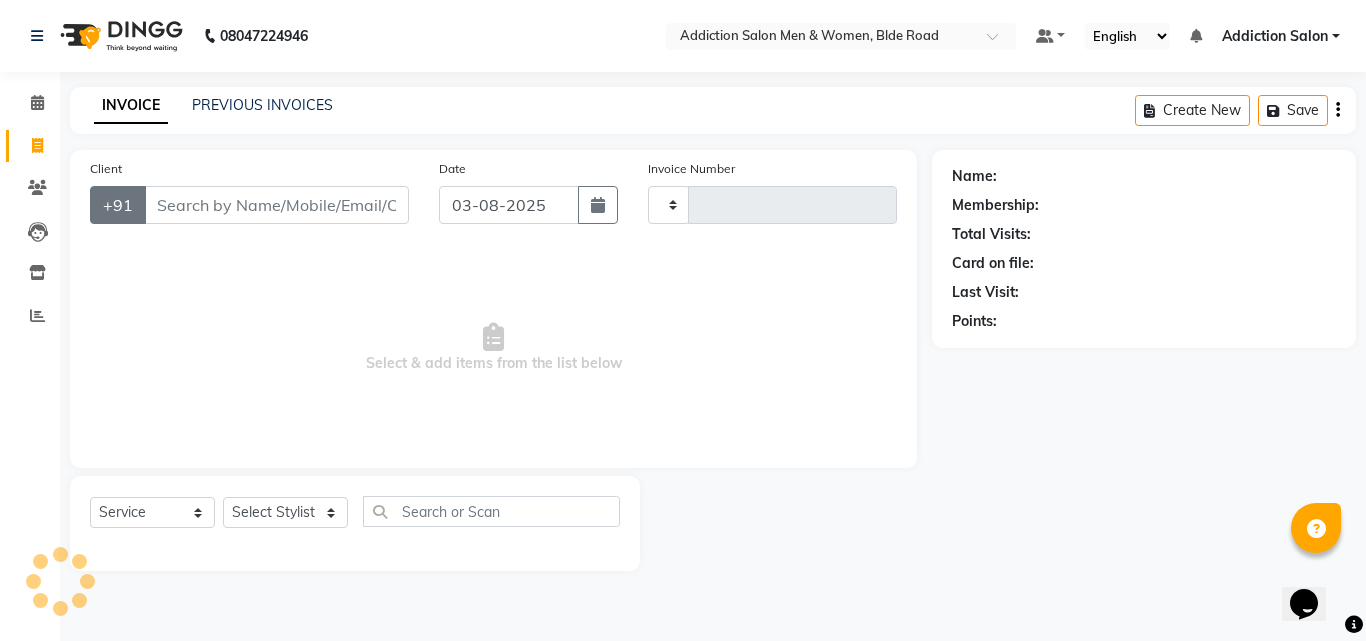 type on "3119" 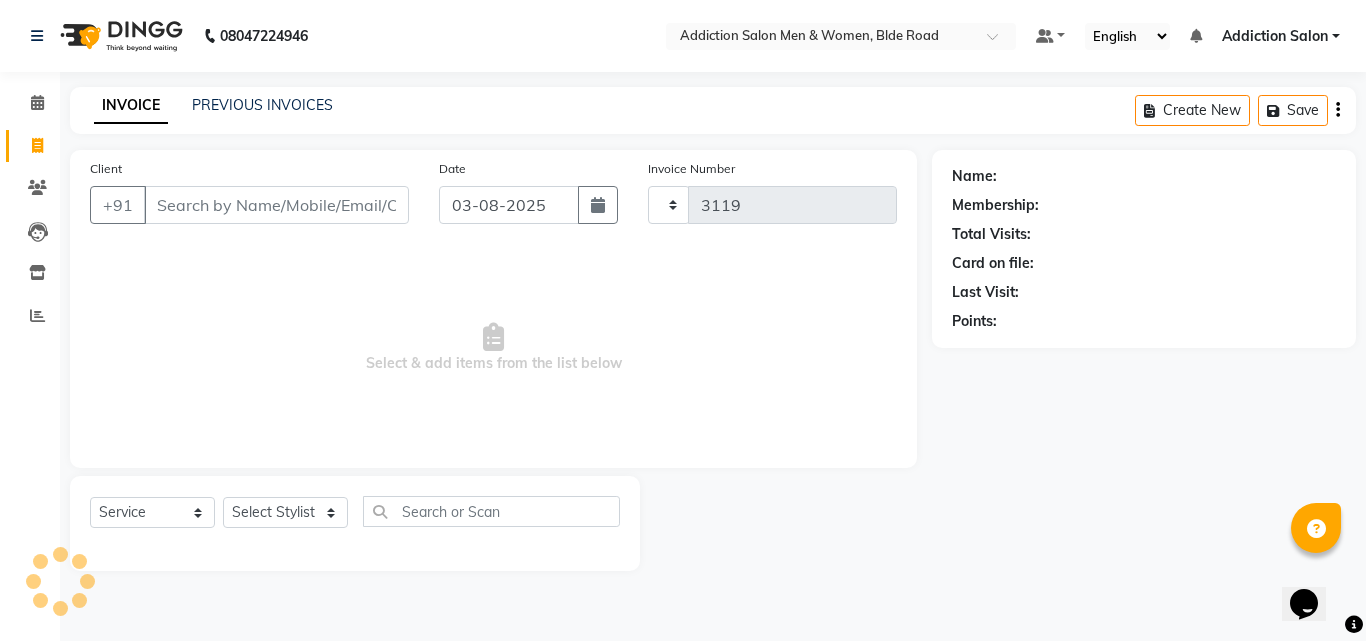 select on "6595" 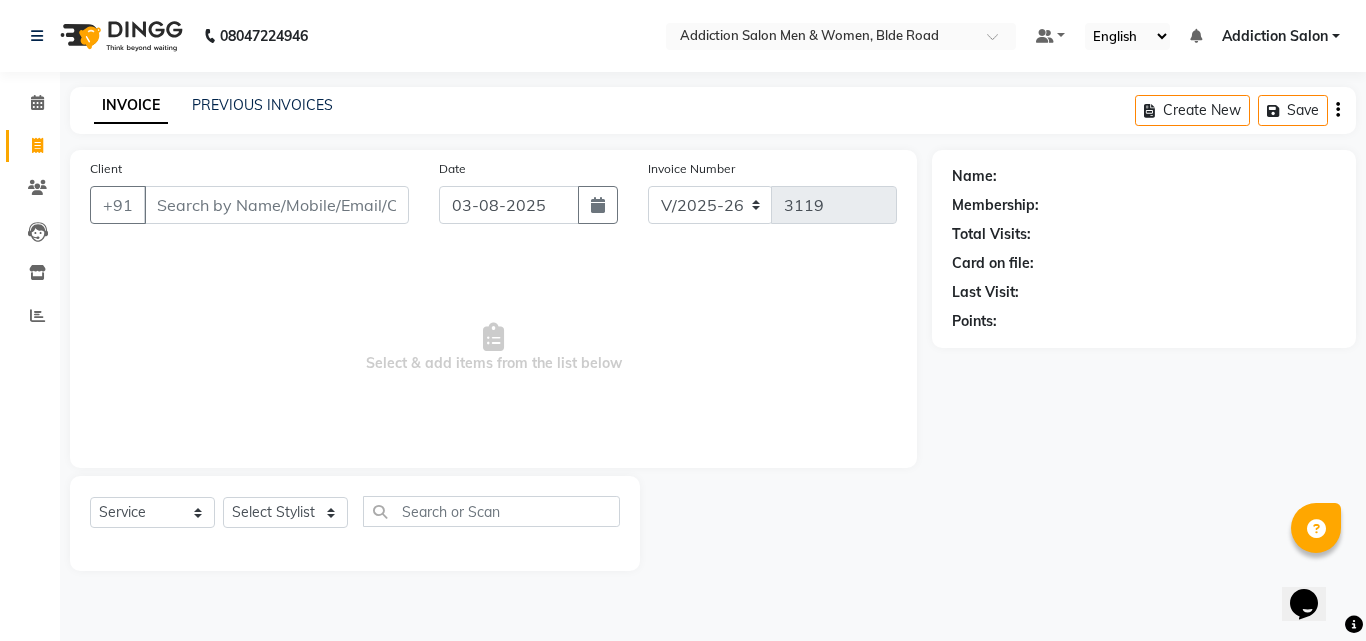 click on "Client" at bounding box center [276, 205] 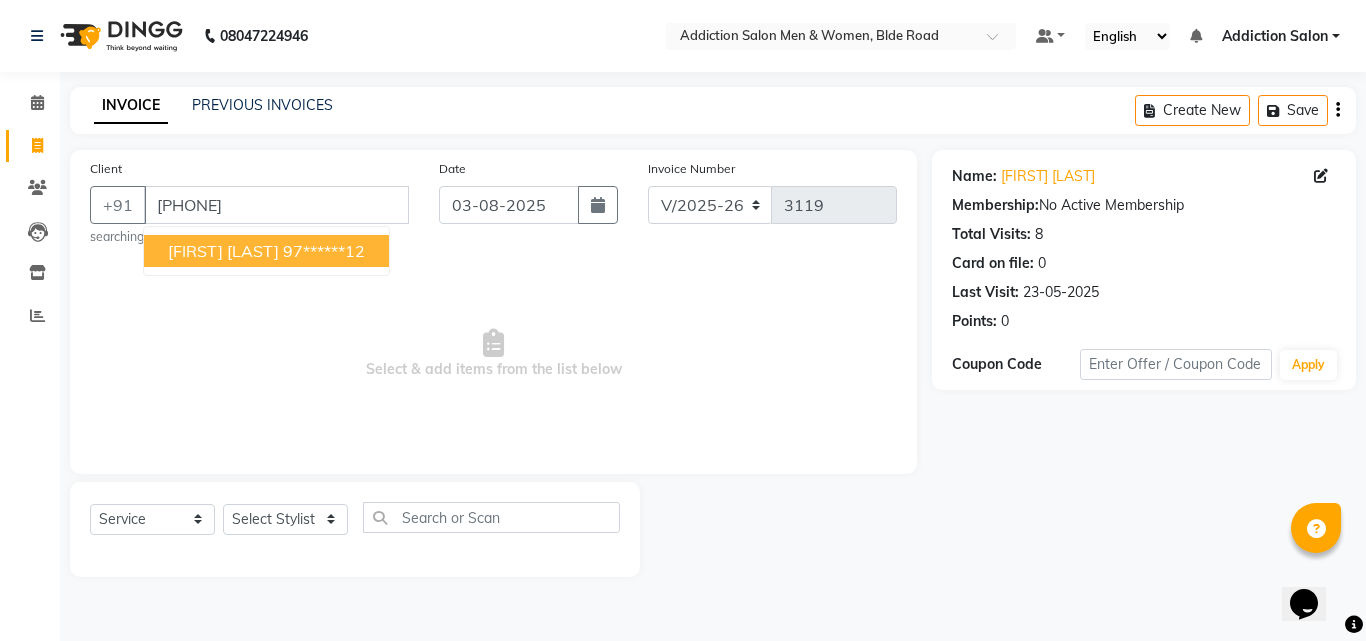 click on "[FIRST] [LAST]" at bounding box center [223, 251] 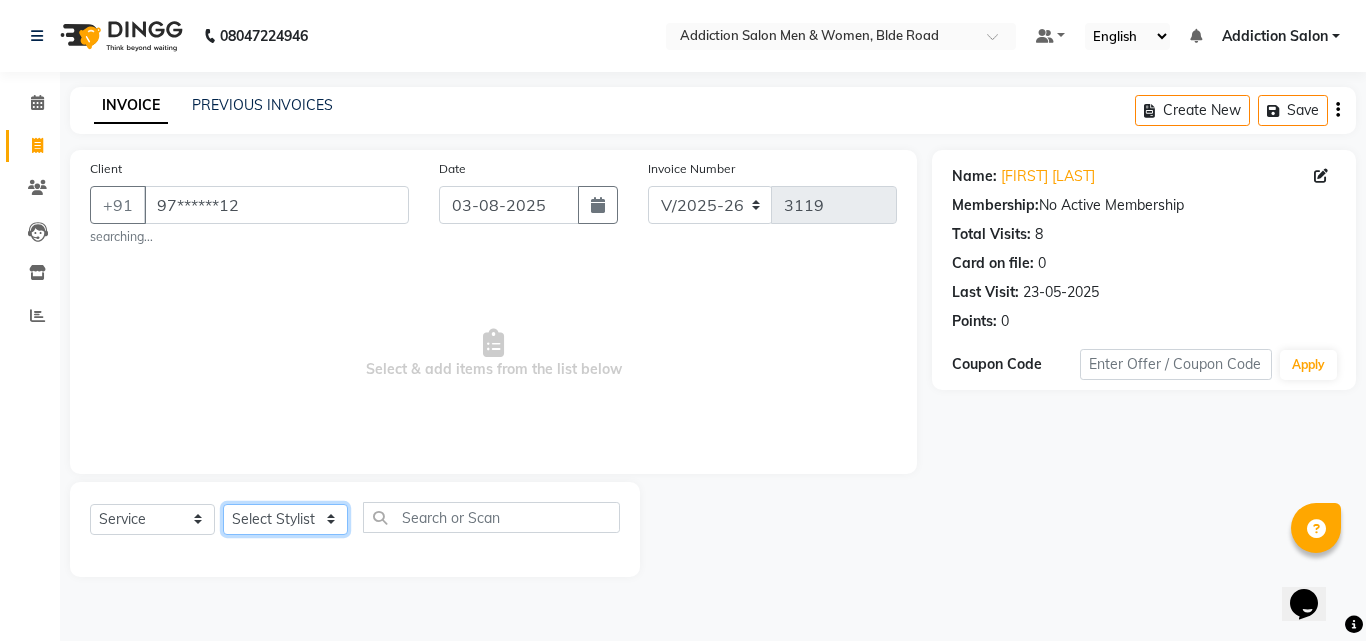 click on "Select Stylist Addiction Salon ANJALI BANSIKA Kamal KARAN KOUSHIK Nikhil Nilesh  pal Pranav REKHA RATHOD SHARDA" 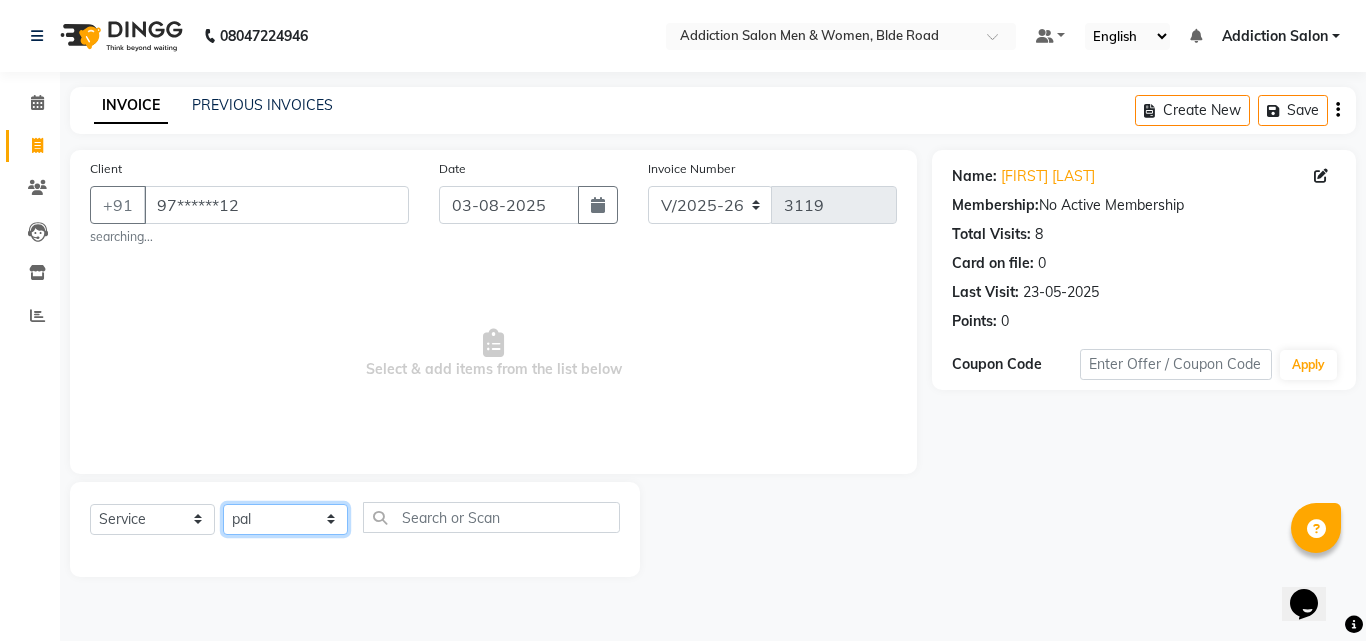click on "Select Stylist Addiction Salon ANJALI BANSIKA Kamal KARAN KOUSHIK Nikhil Nilesh  pal Pranav REKHA RATHOD SHARDA" 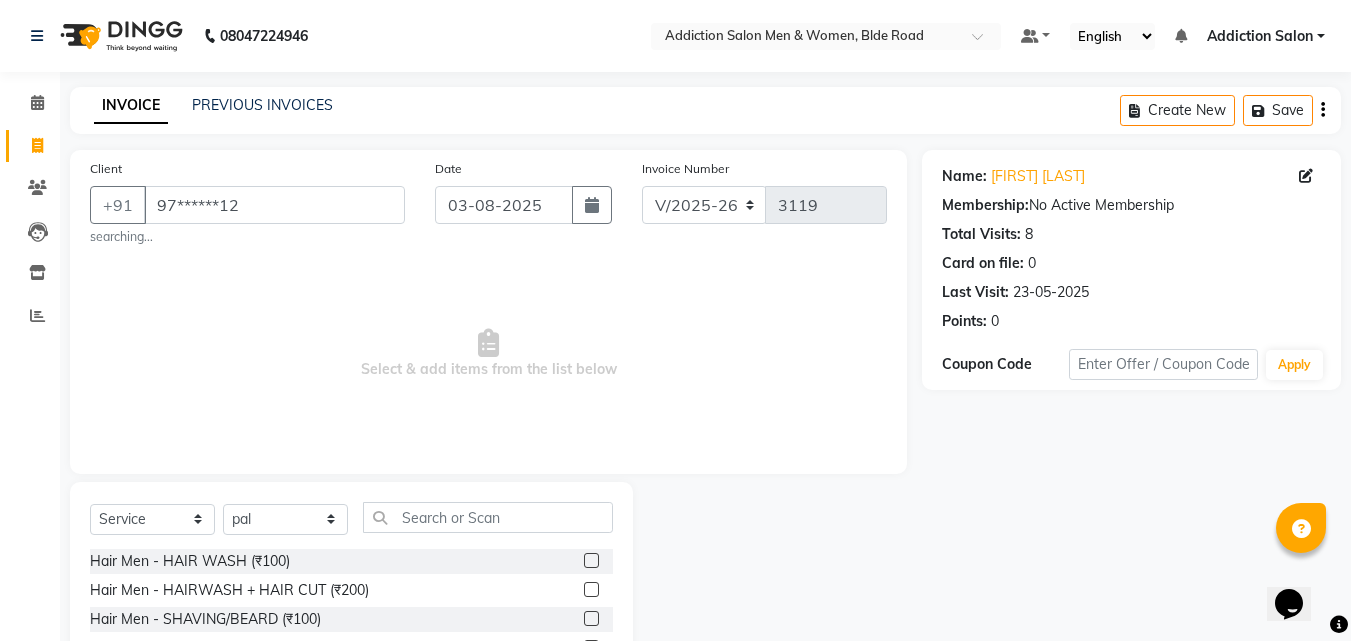 click 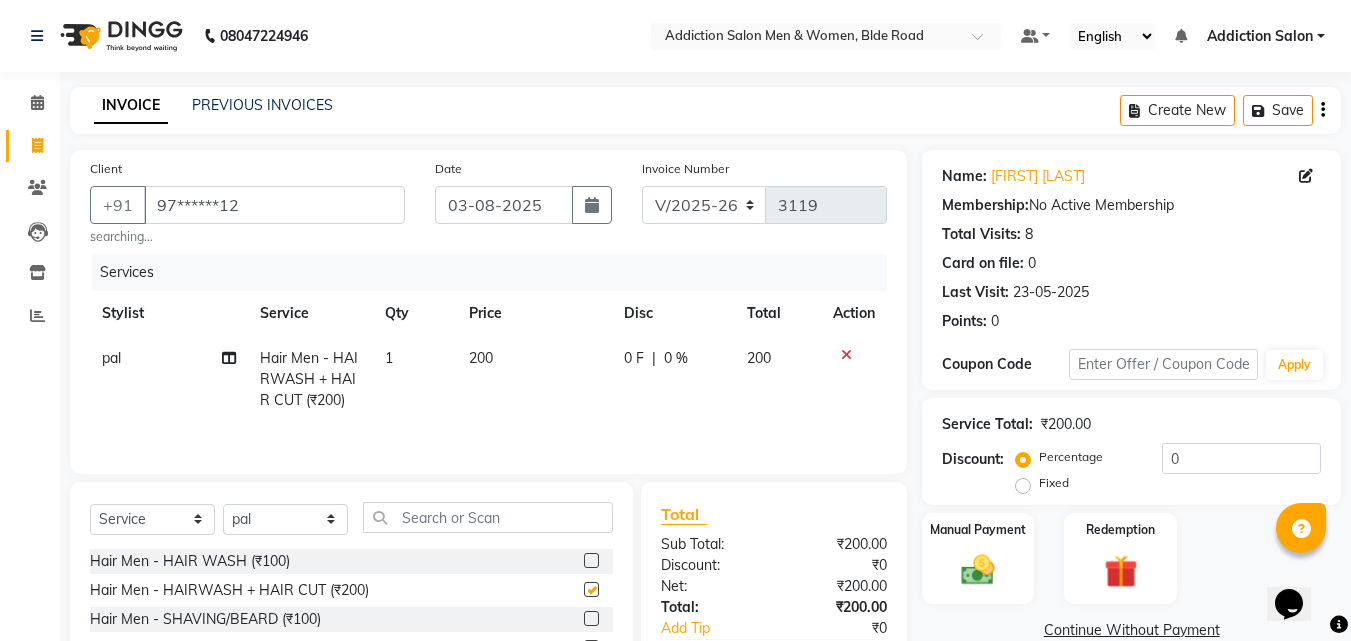 checkbox on "false" 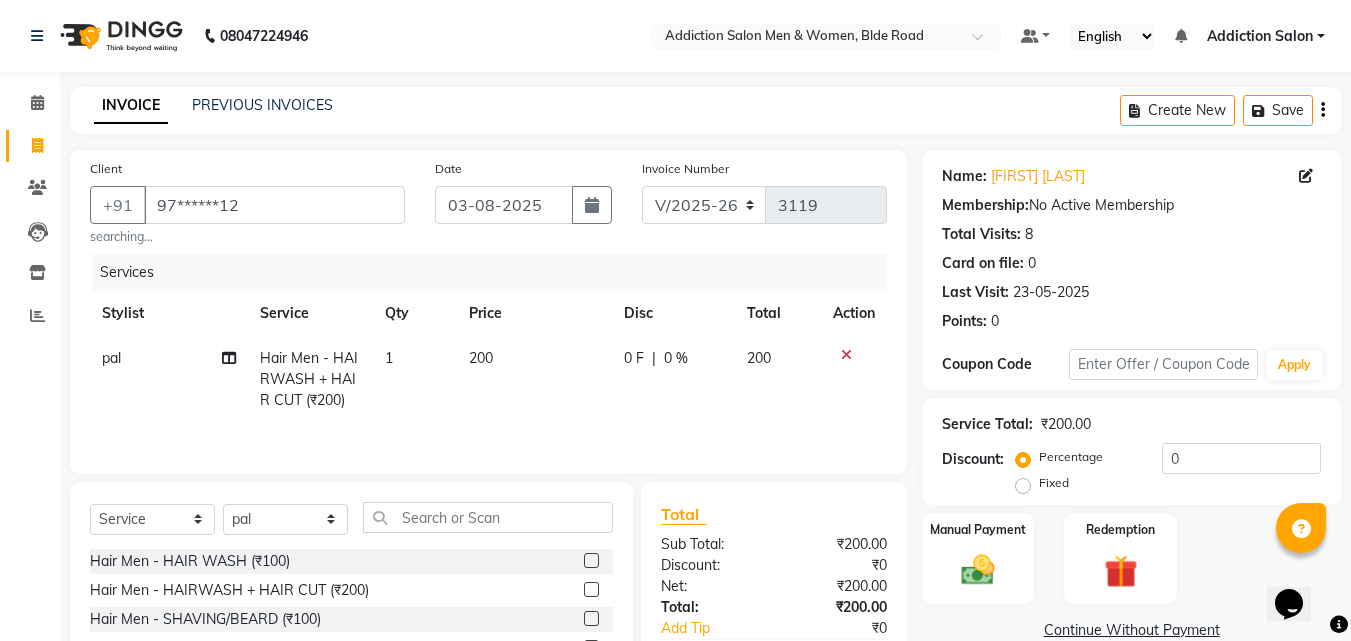 click 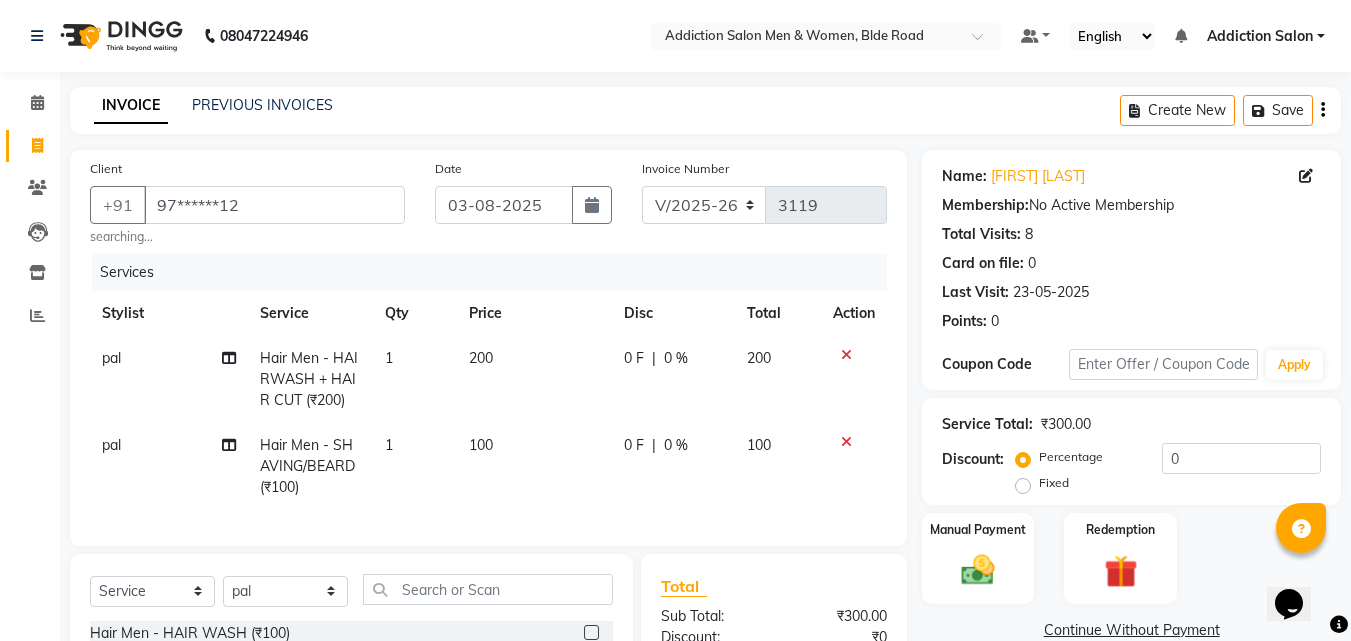 checkbox on "false" 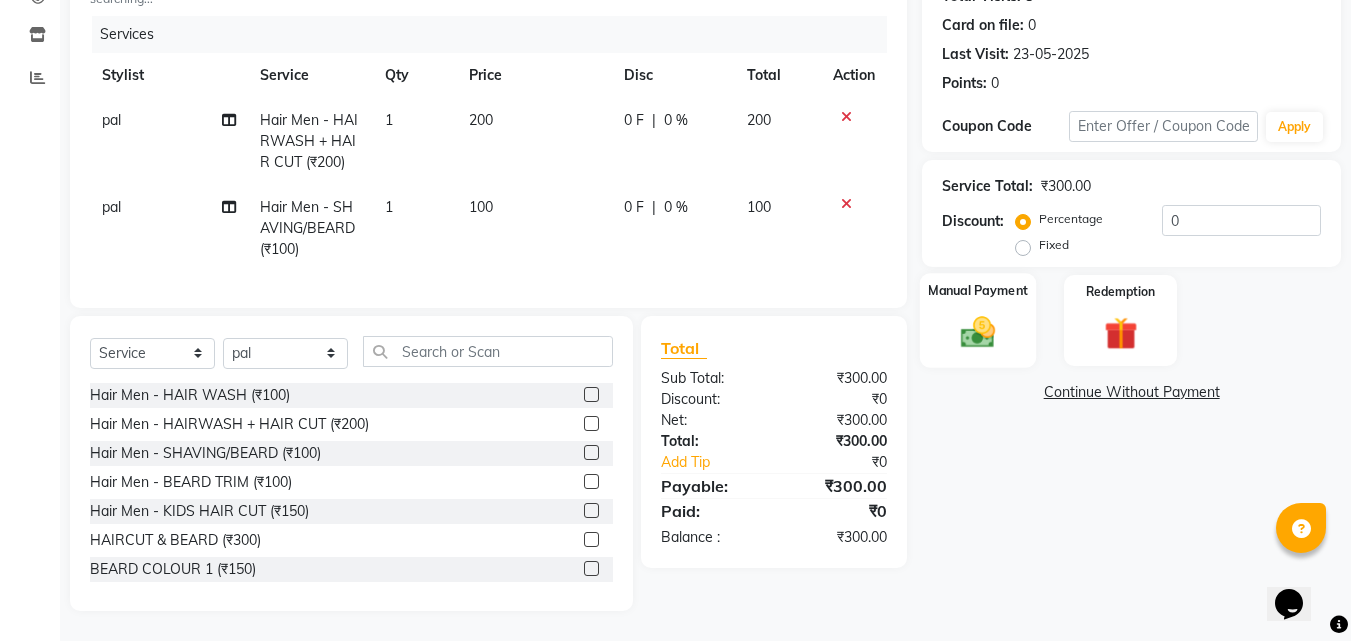click 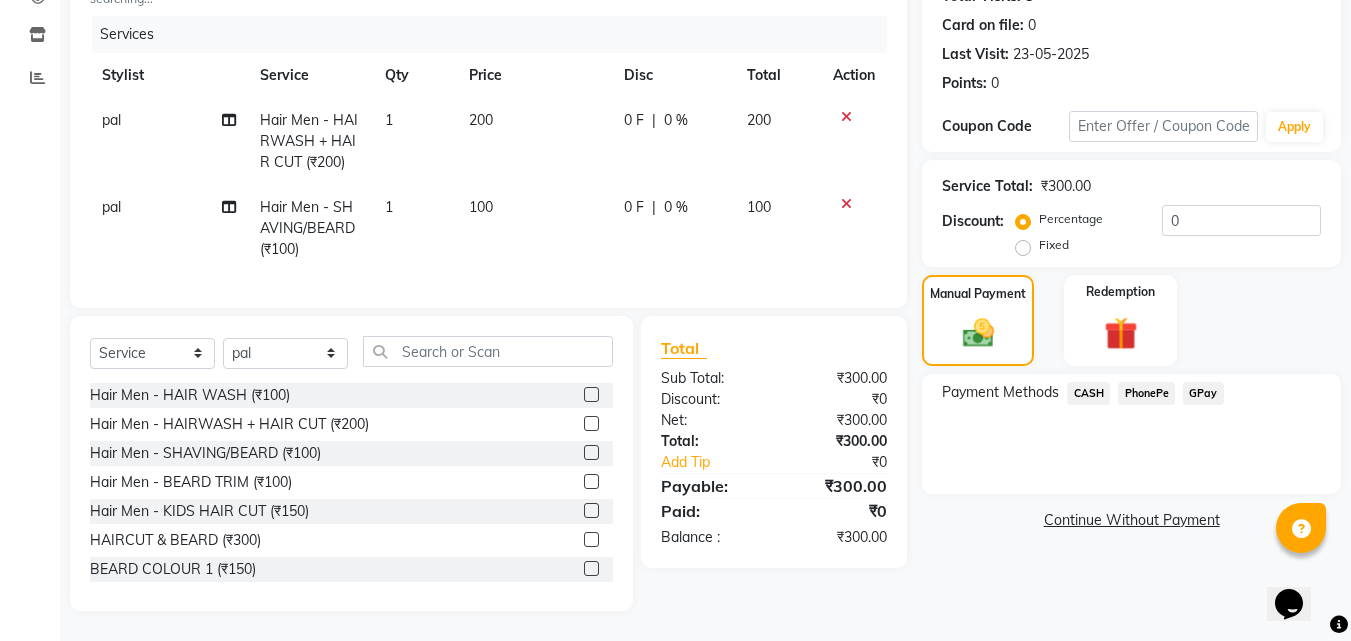 click on "PhonePe" 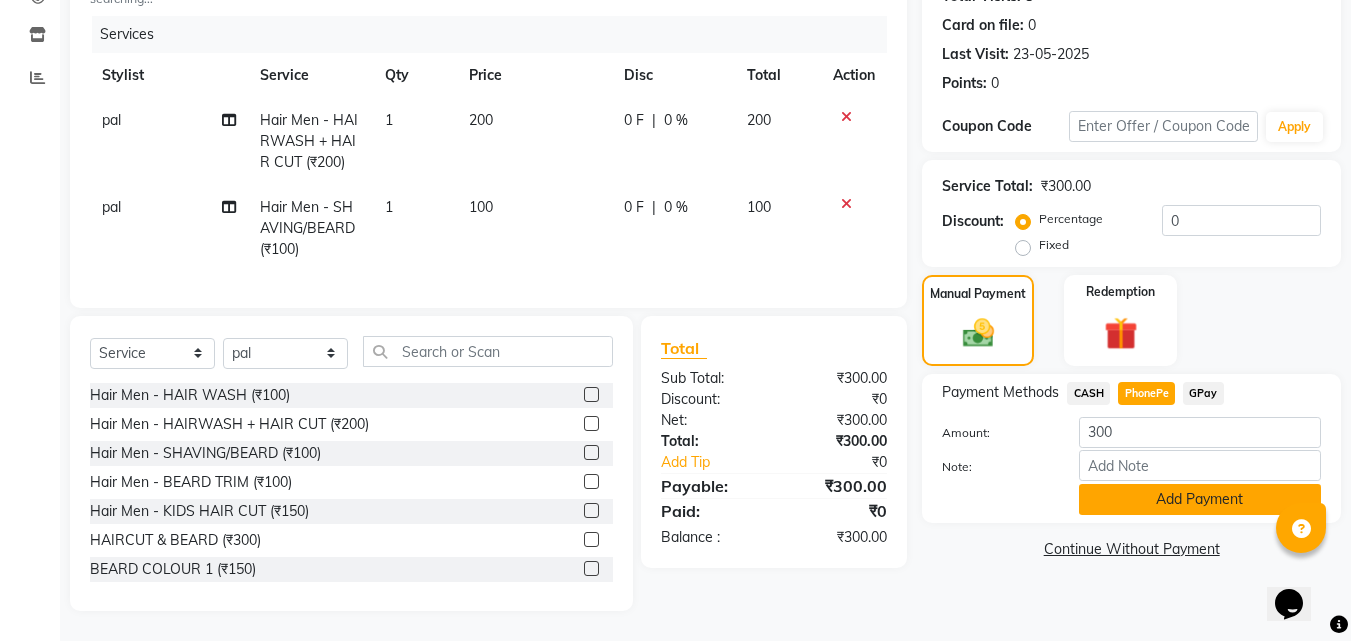 click on "Add Payment" 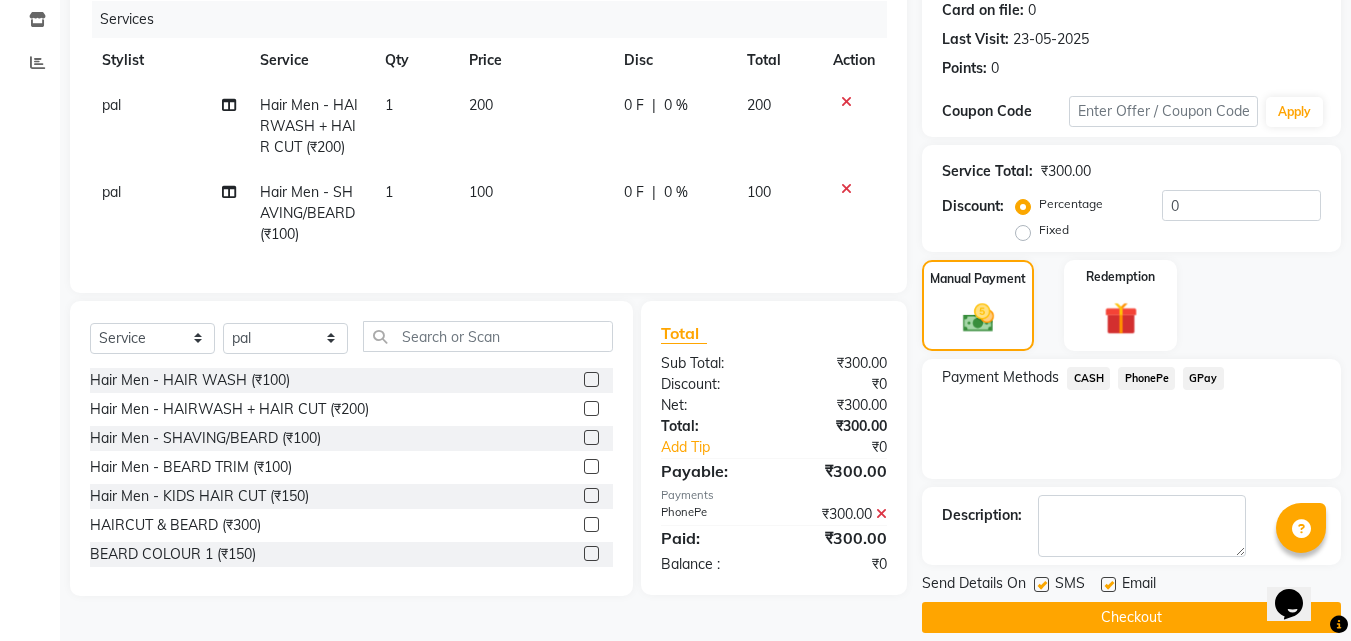 click on "Checkout" 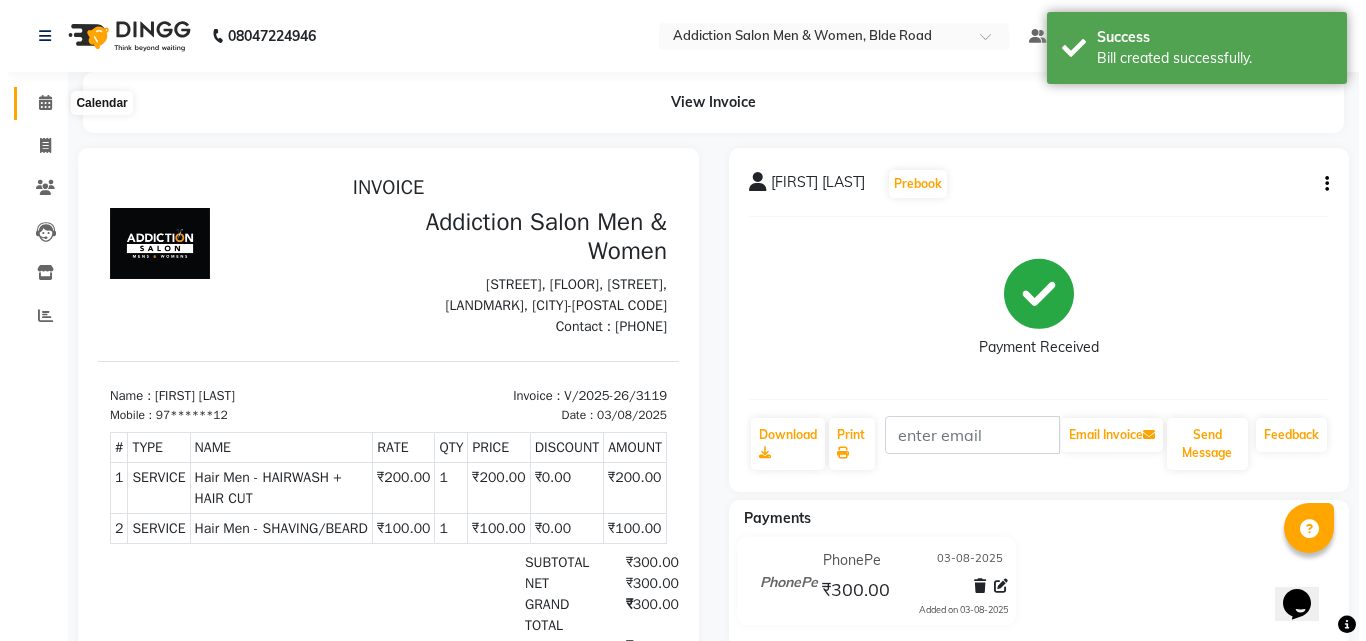 scroll, scrollTop: 0, scrollLeft: 0, axis: both 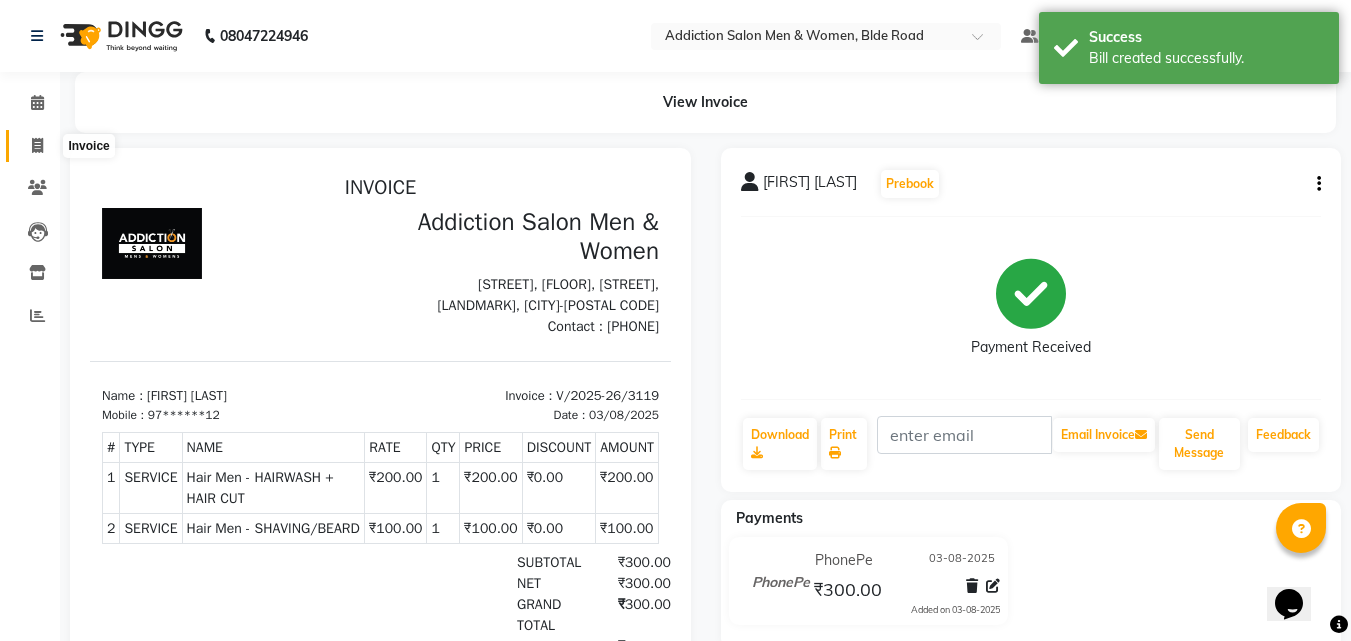 click 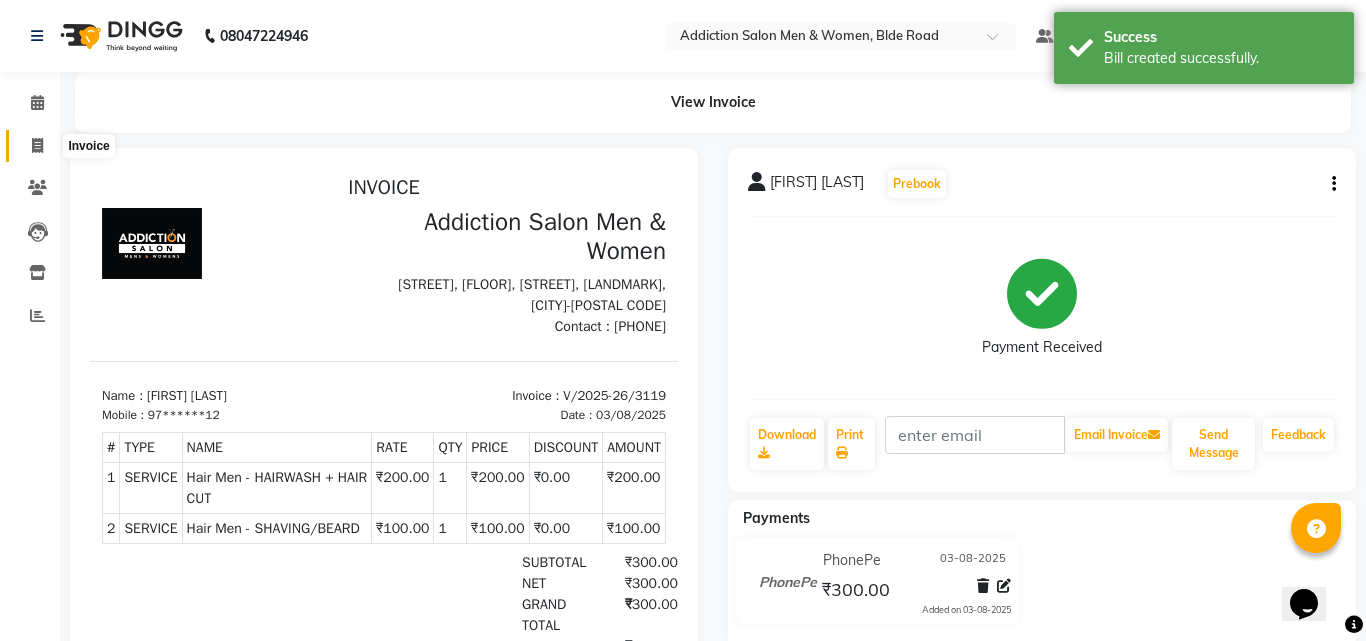 select on "service" 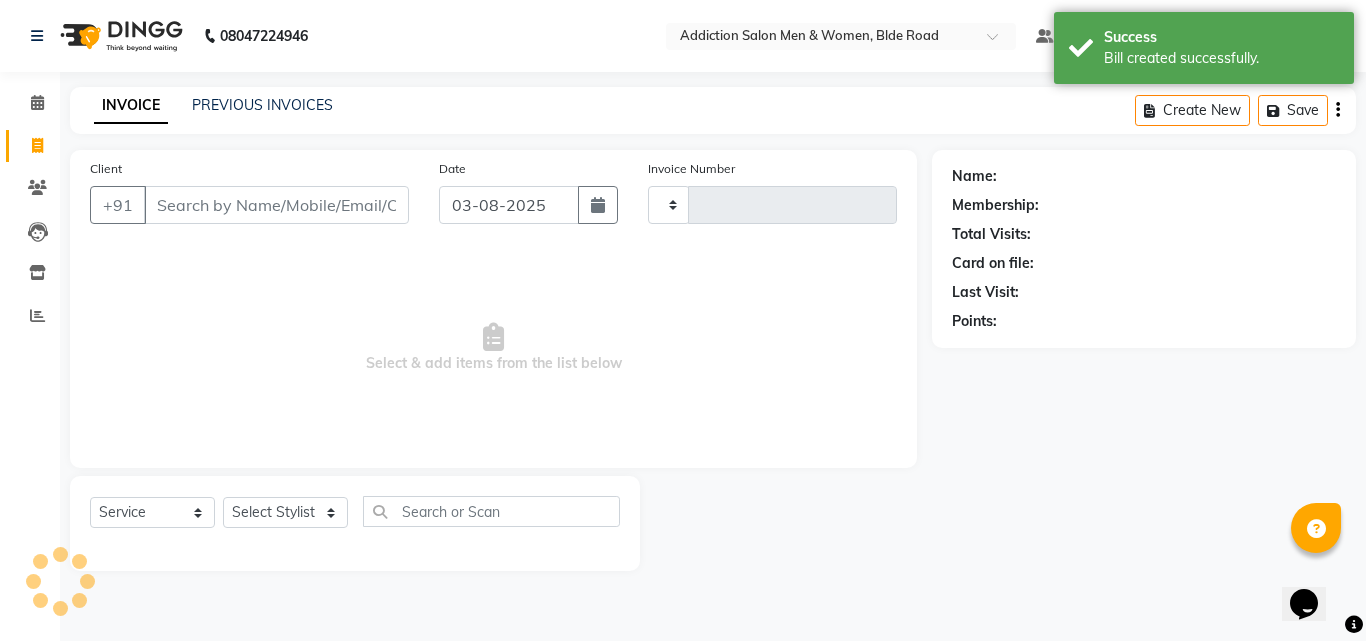 type on "3120" 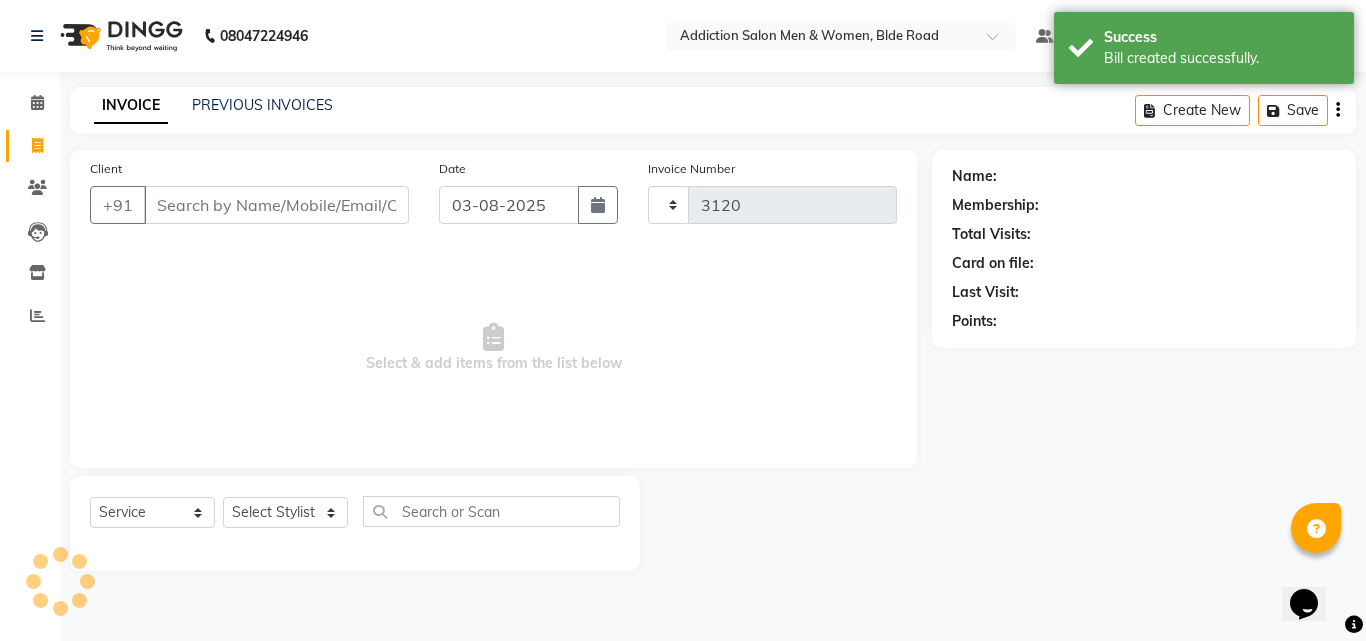 select on "6595" 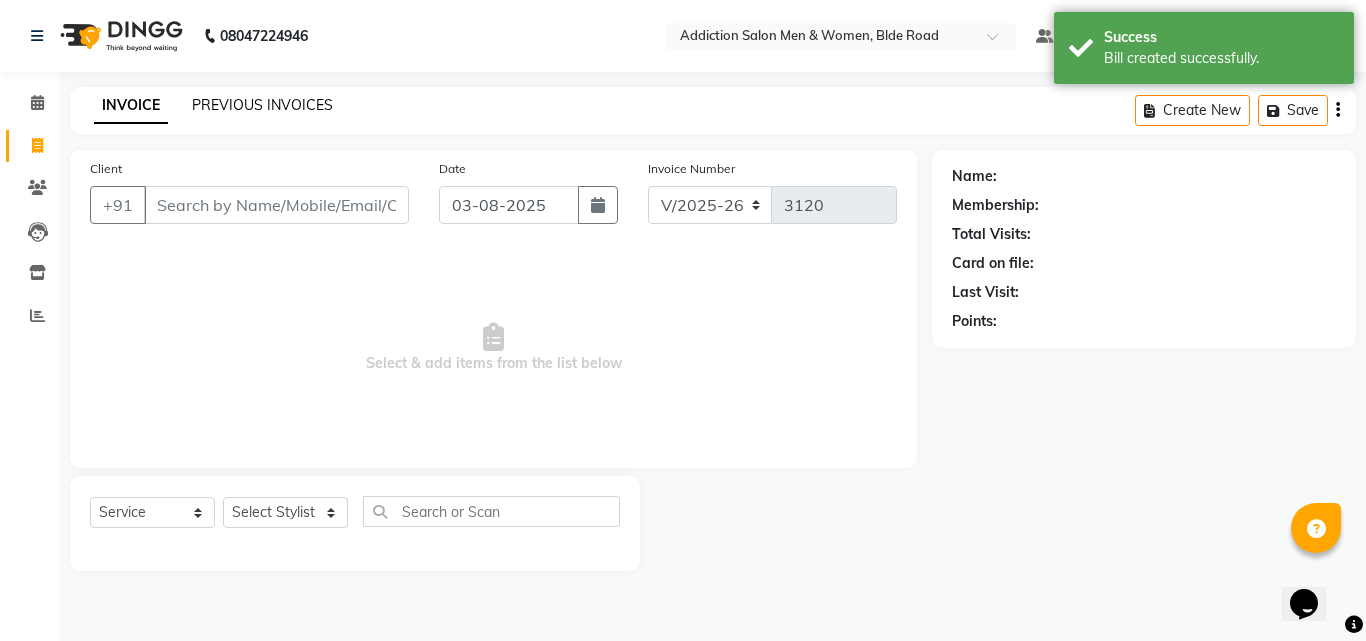 click on "PREVIOUS INVOICES" 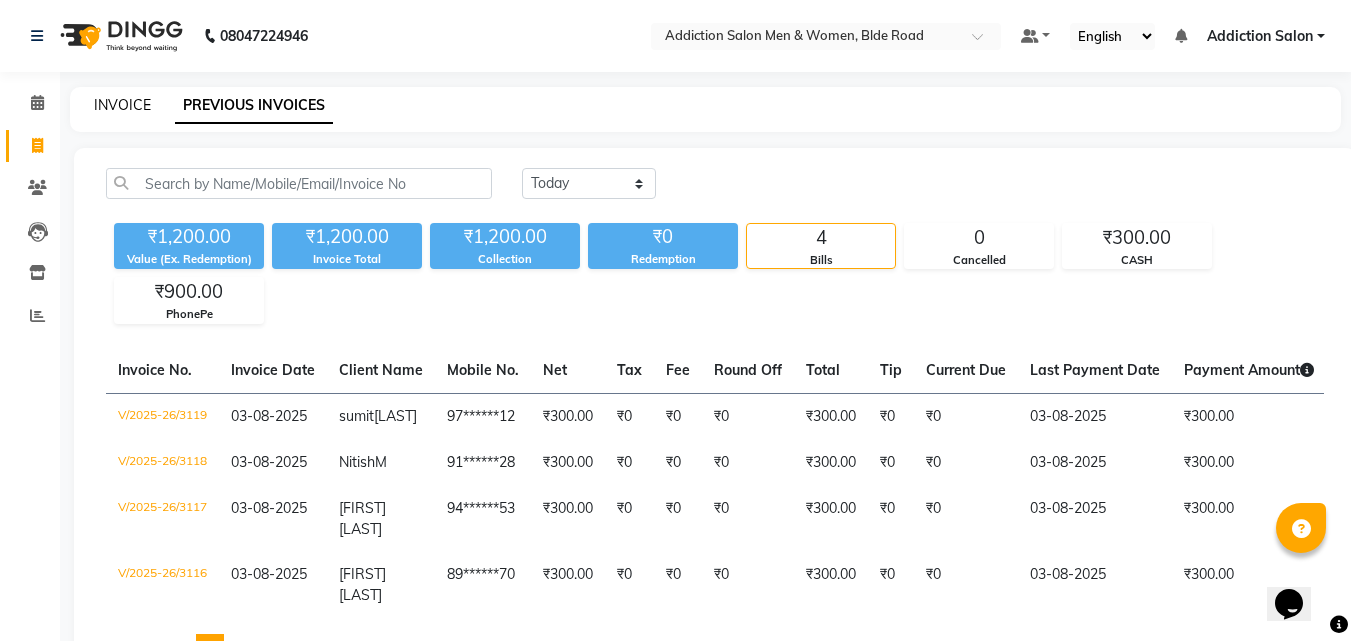 click on "INVOICE" 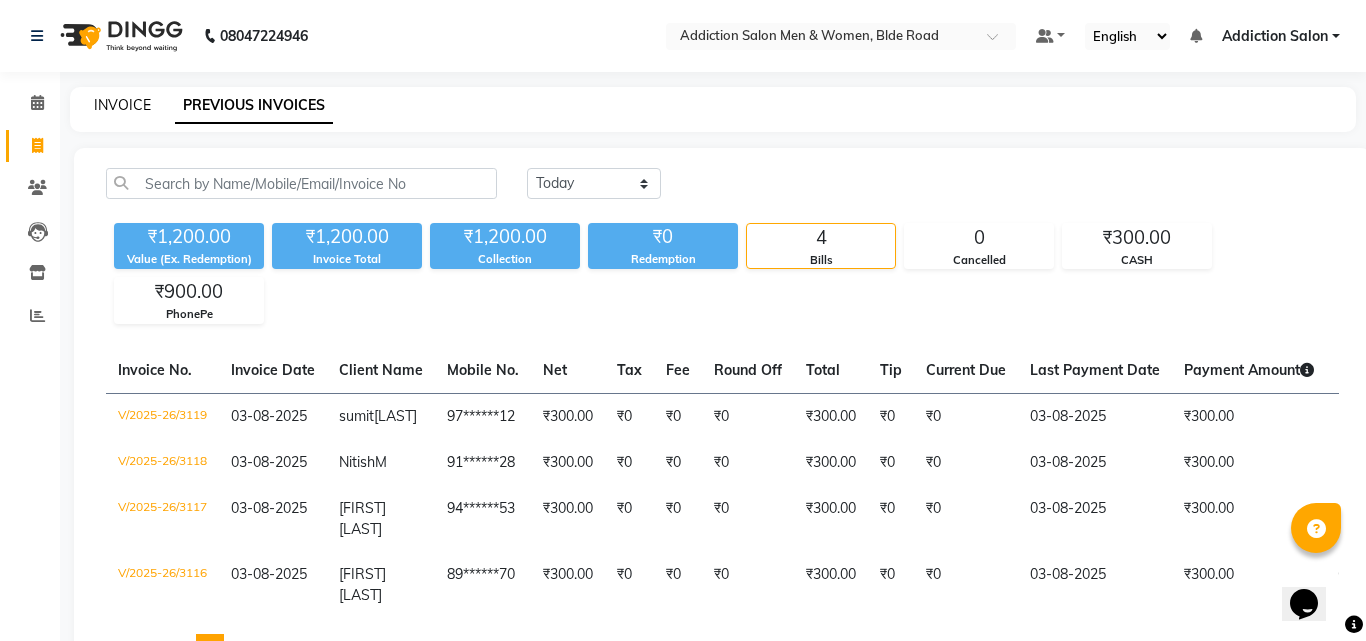 select on "service" 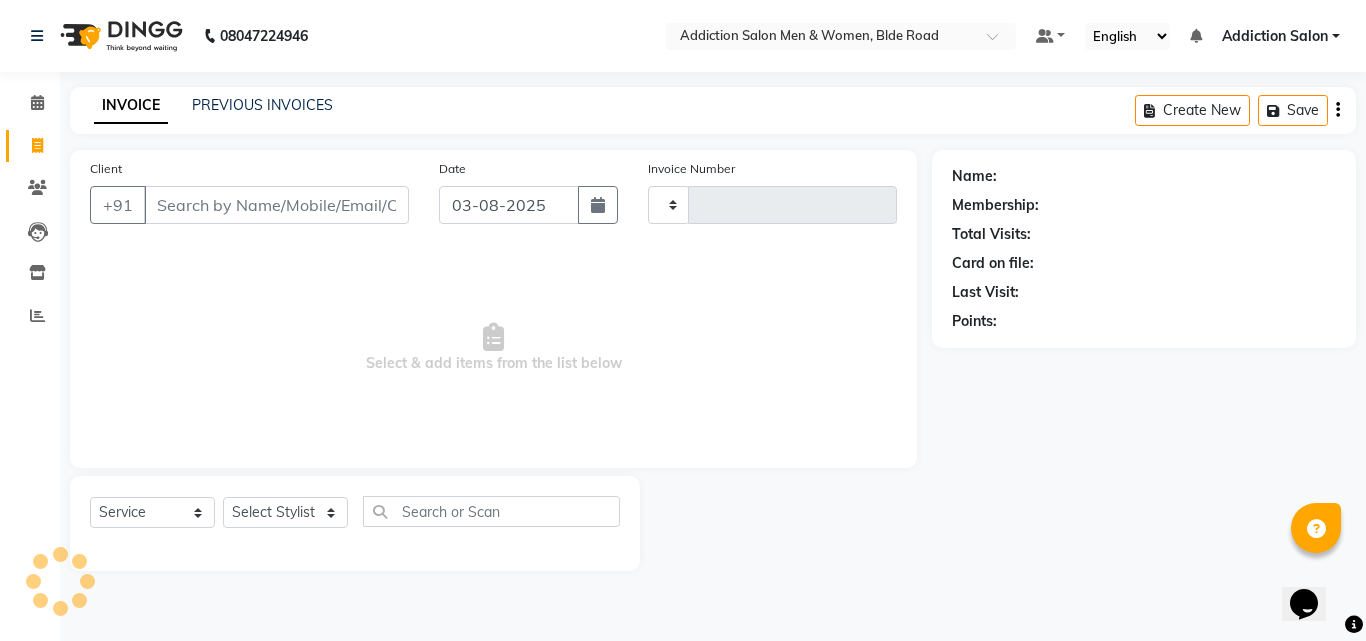 type on "3120" 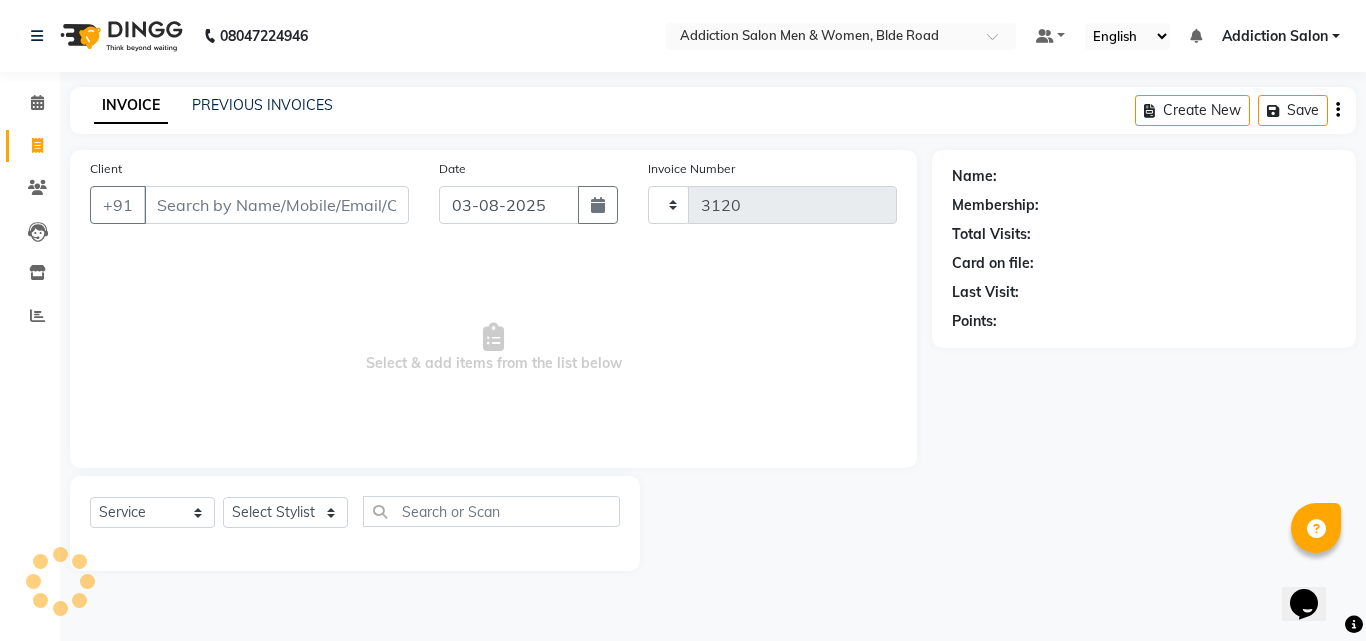 select on "6595" 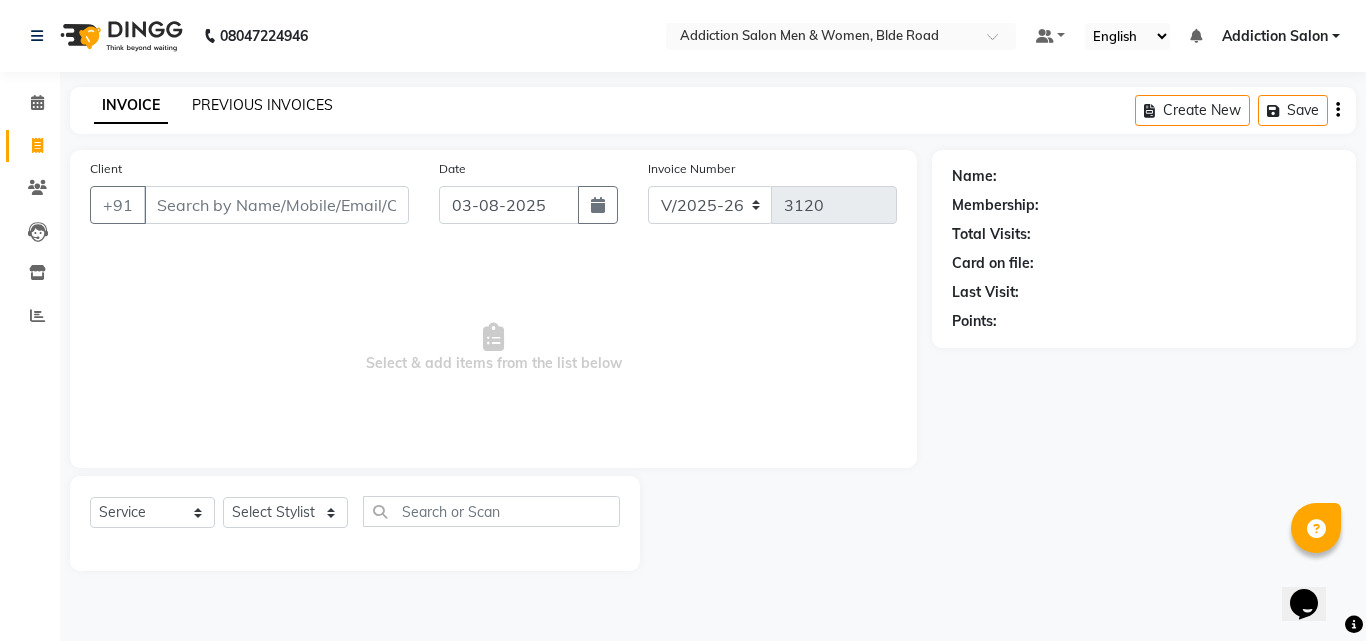 click on "PREVIOUS INVOICES" 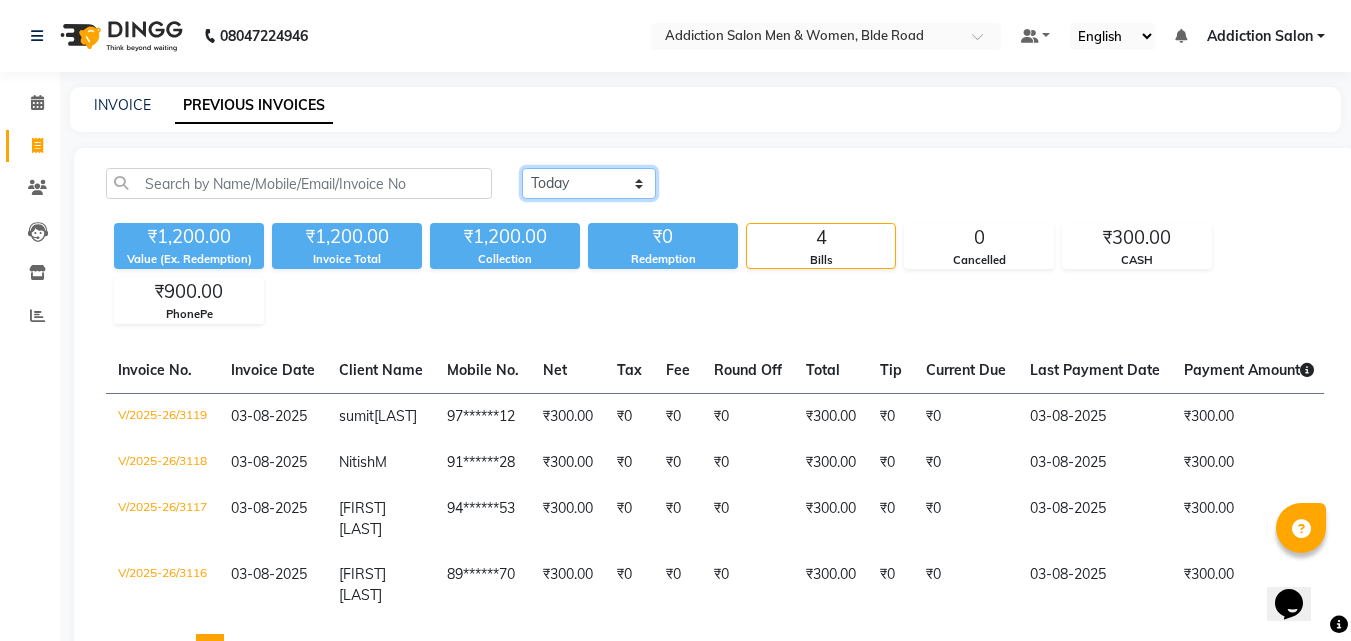 click on "Today Yesterday Custom Range" 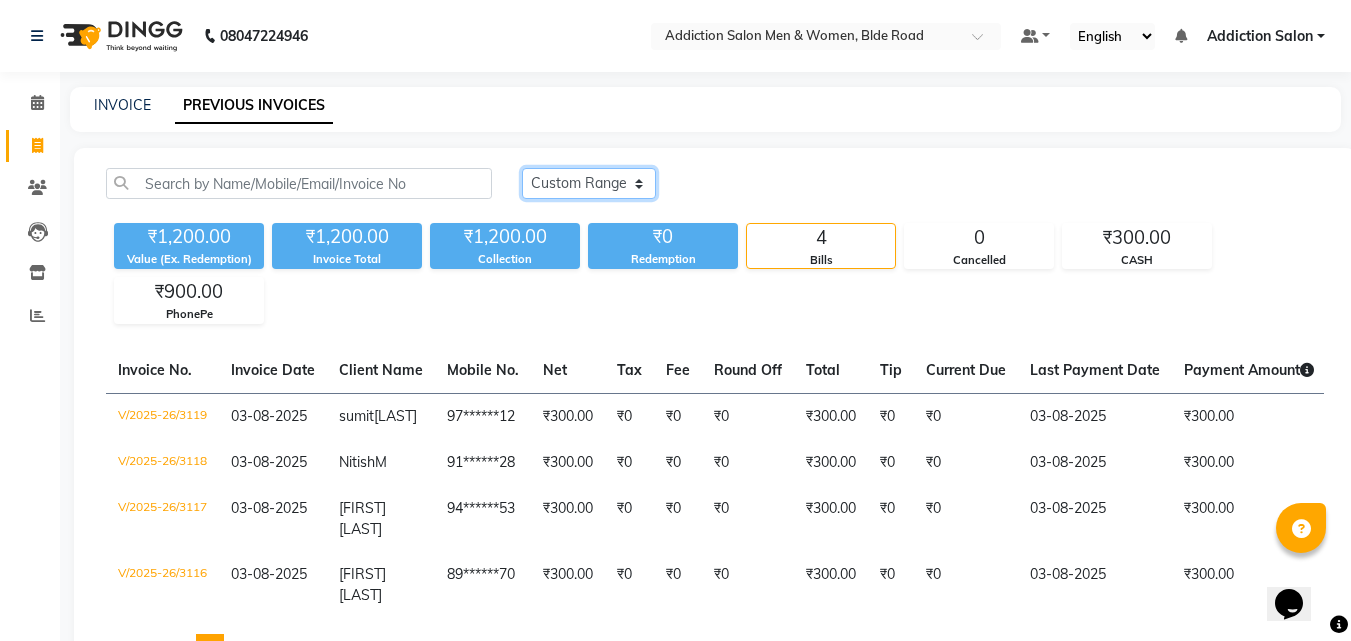 click on "Today Yesterday Custom Range" 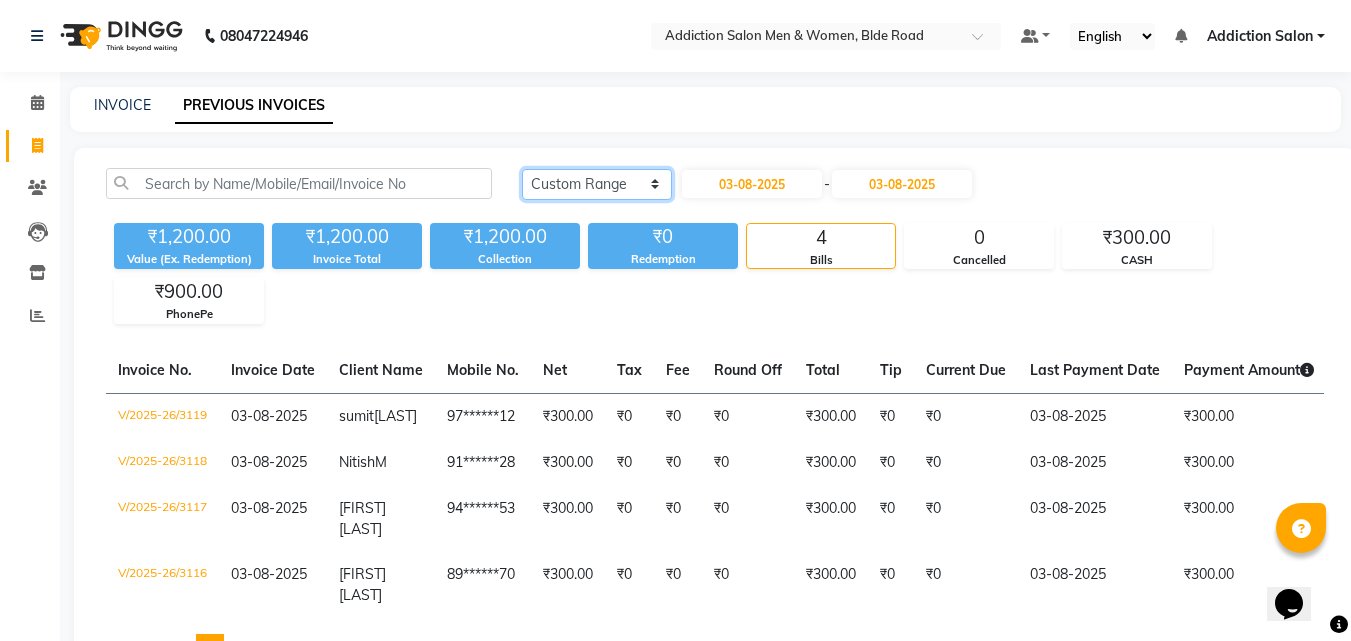click on "Today Yesterday Custom Range" 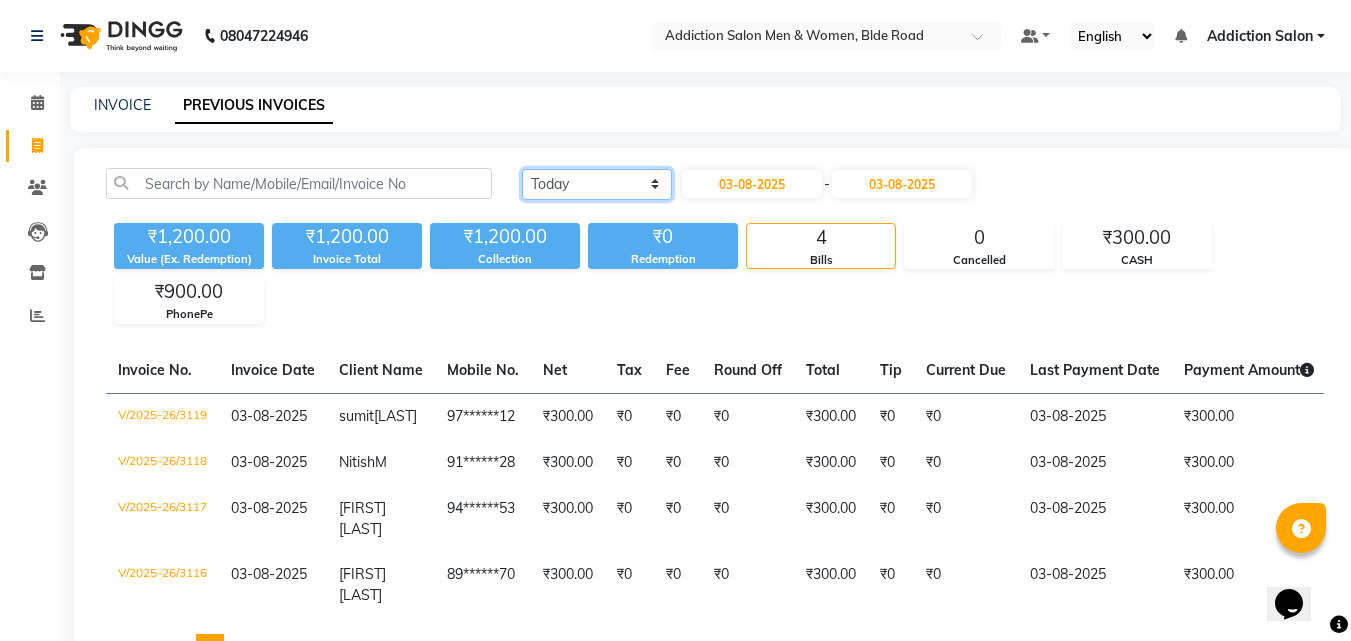 click on "Today Yesterday Custom Range" 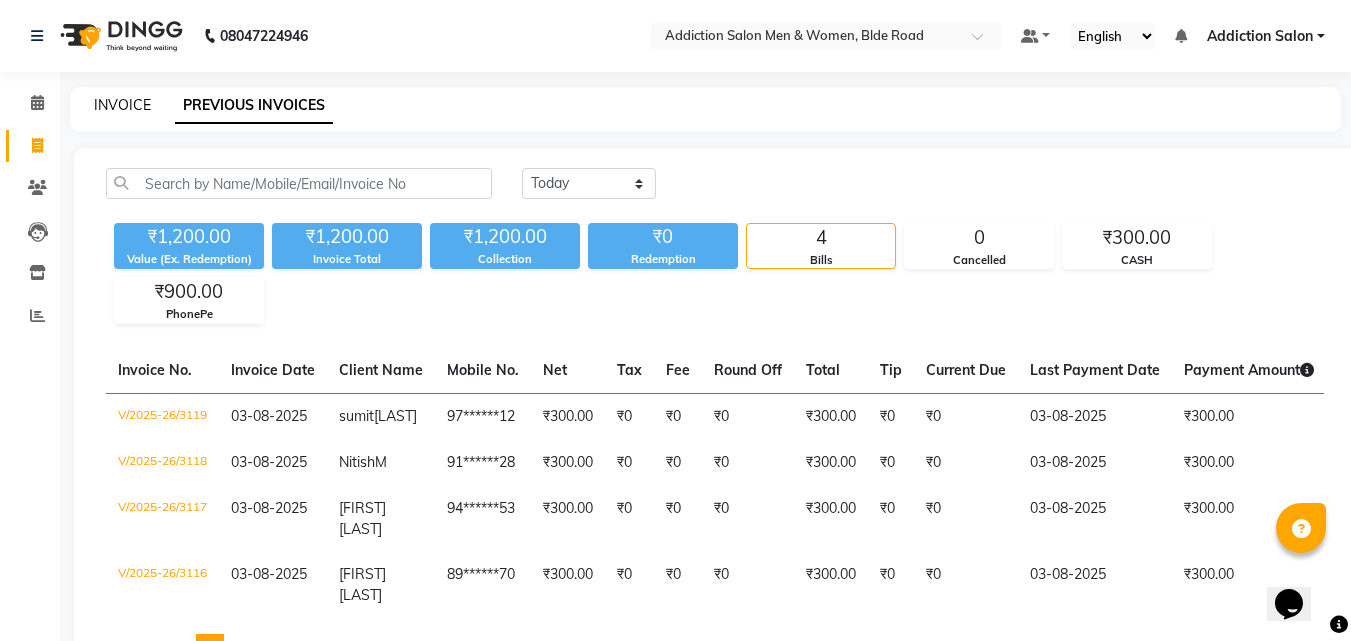 click on "INVOICE" 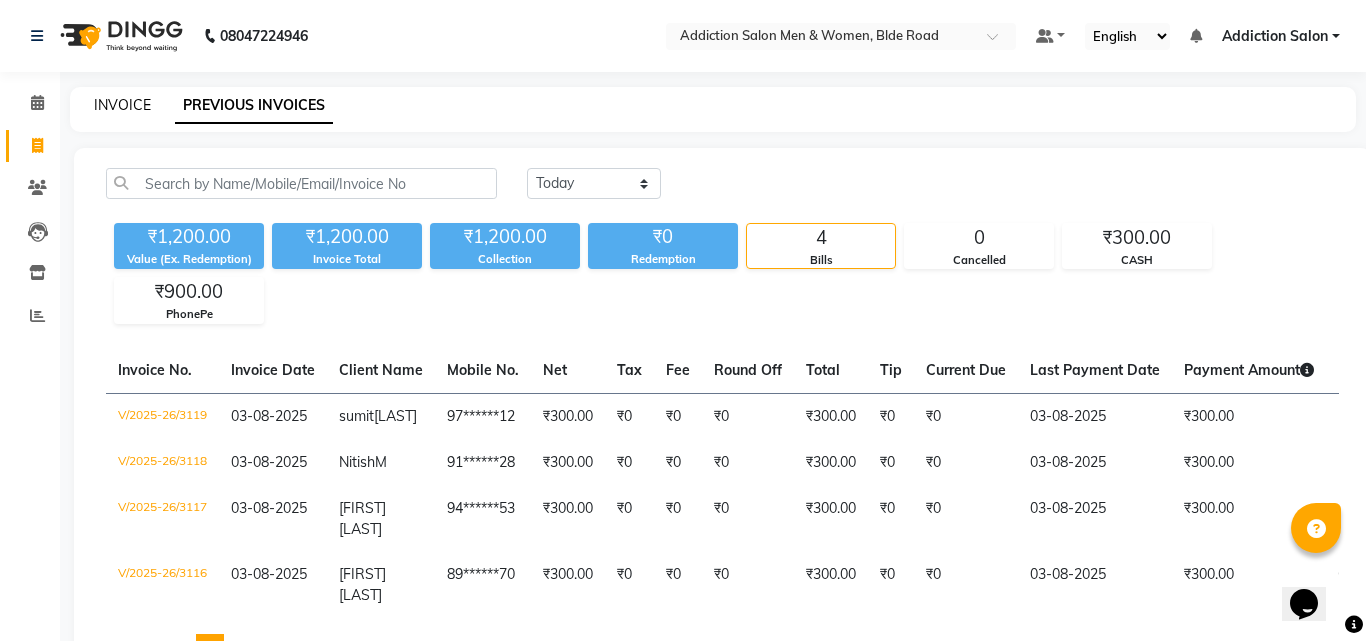 select on "6595" 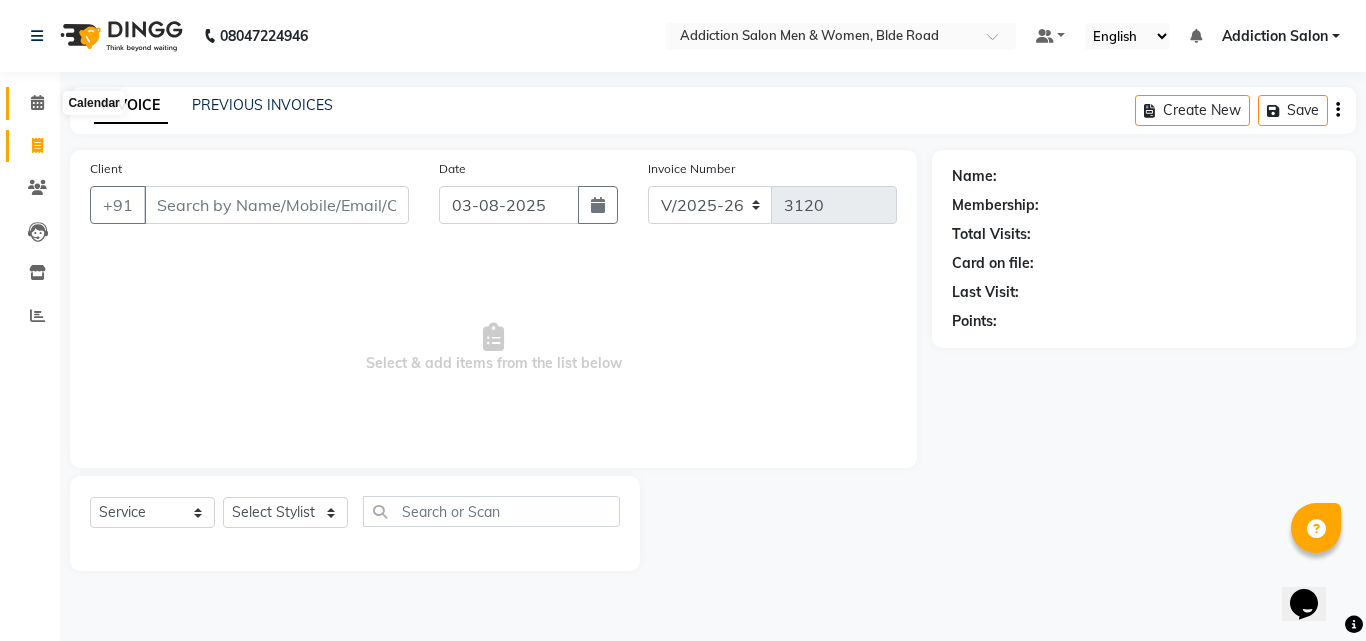 click 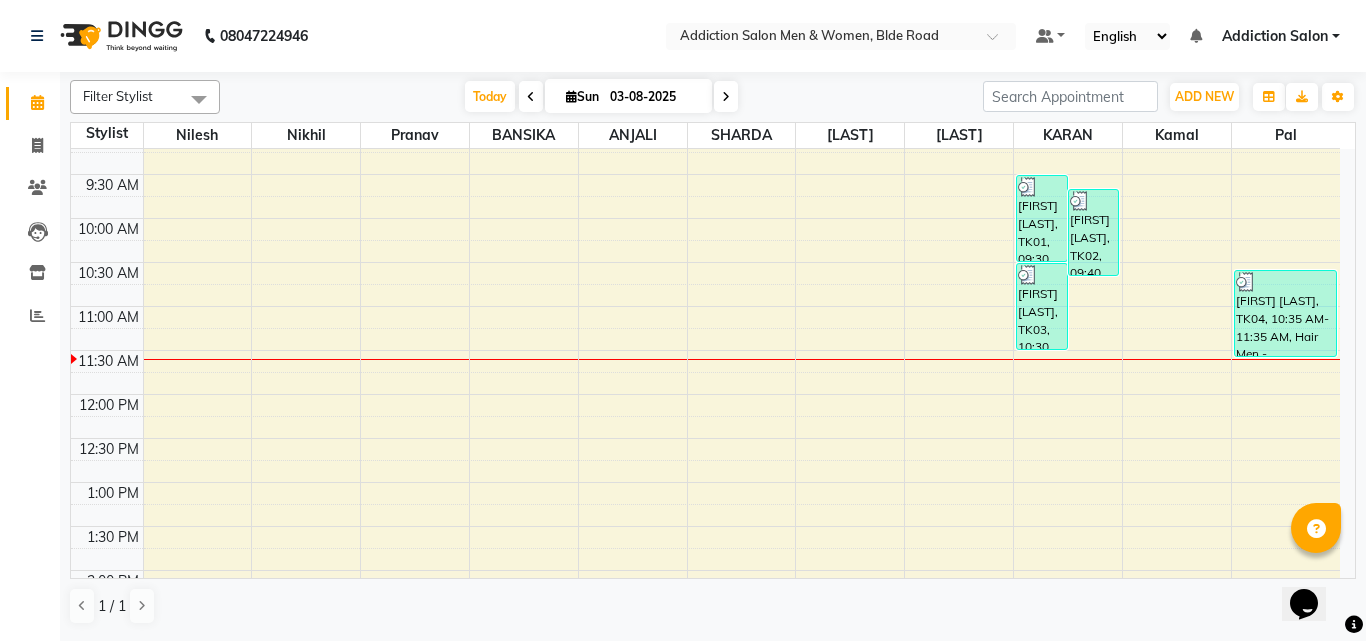 scroll, scrollTop: 65, scrollLeft: 0, axis: vertical 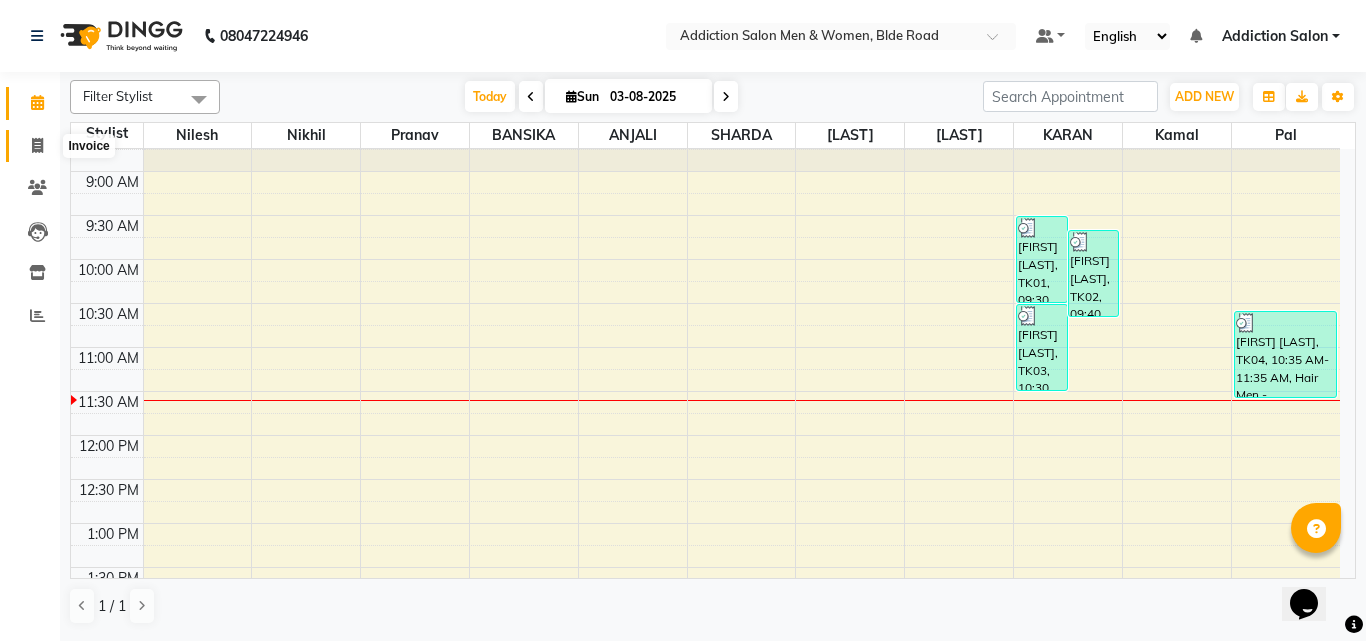 drag, startPoint x: 36, startPoint y: 145, endPoint x: 74, endPoint y: 151, distance: 38.470768 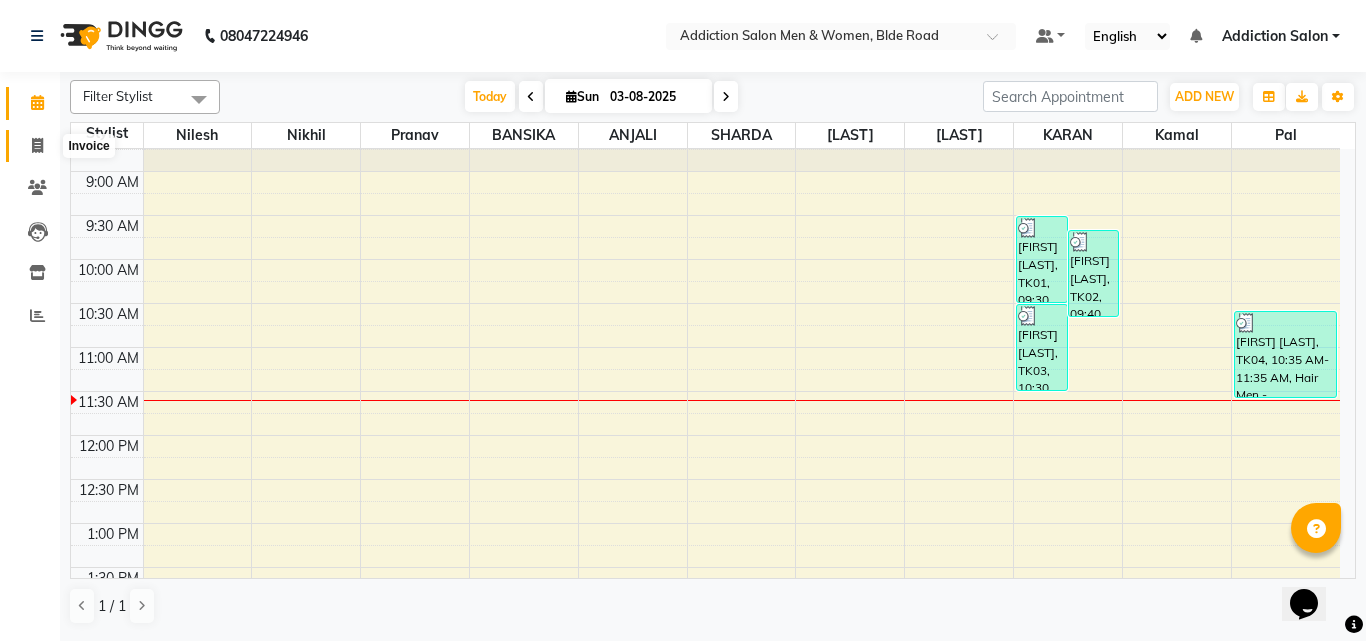 click 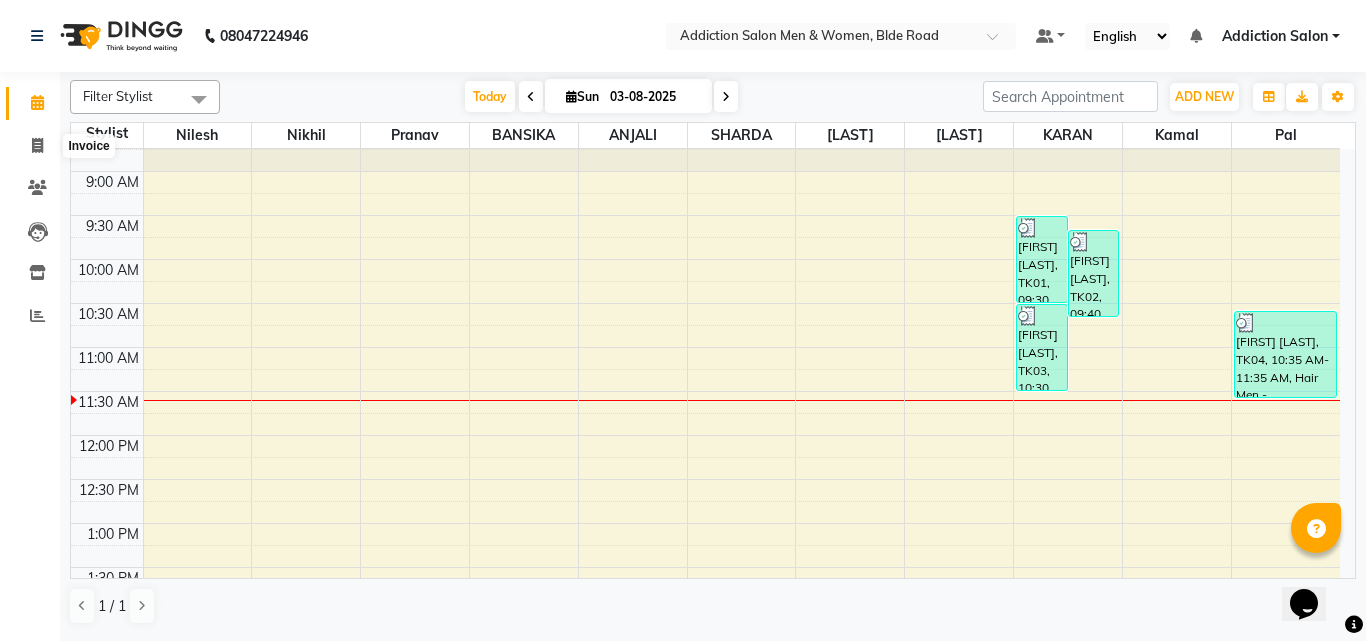 select on "service" 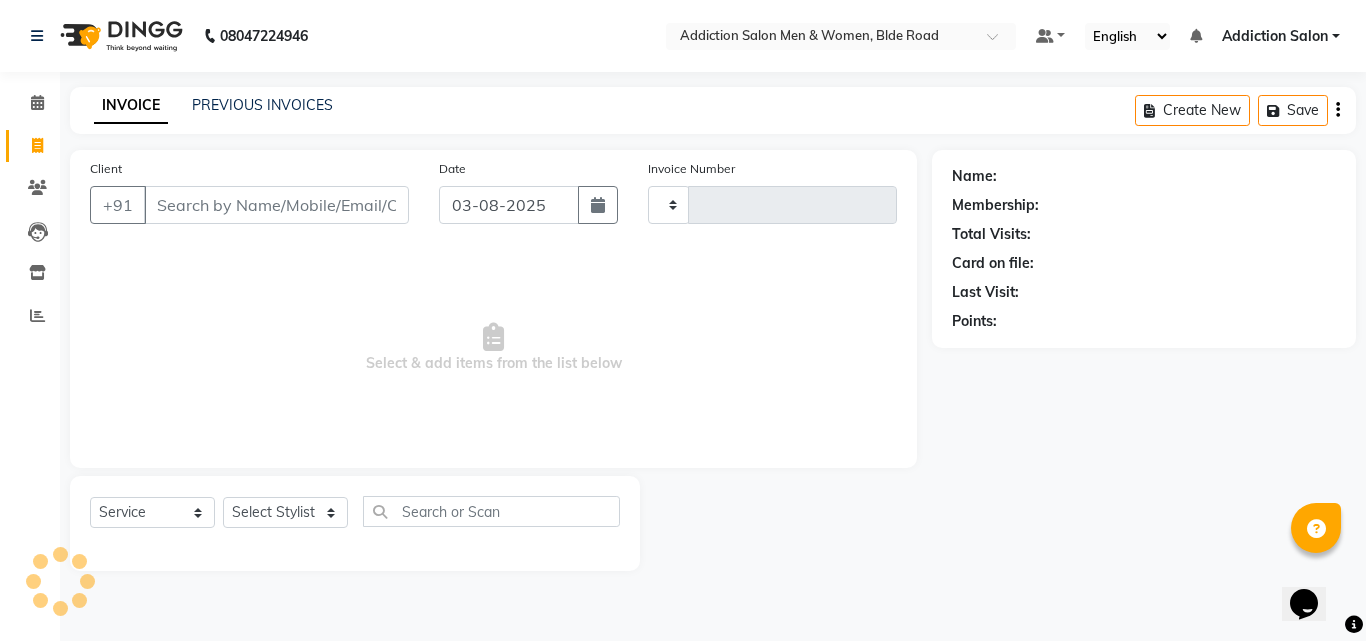 type on "3120" 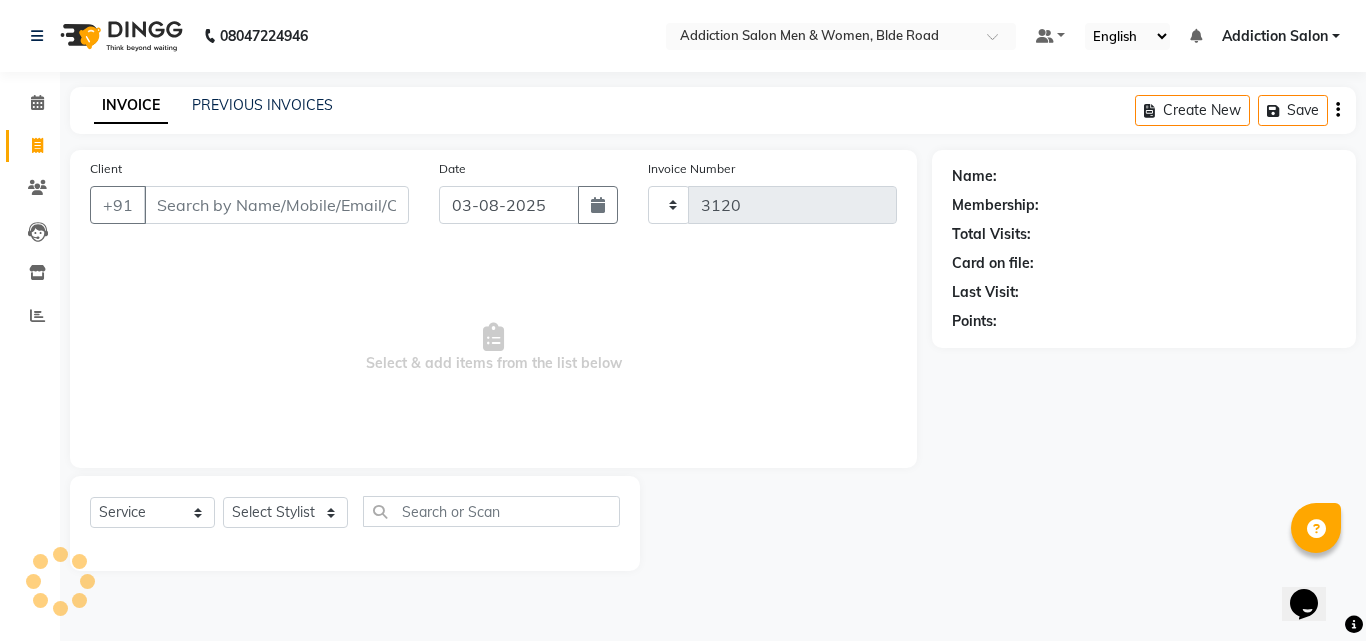 select on "6595" 